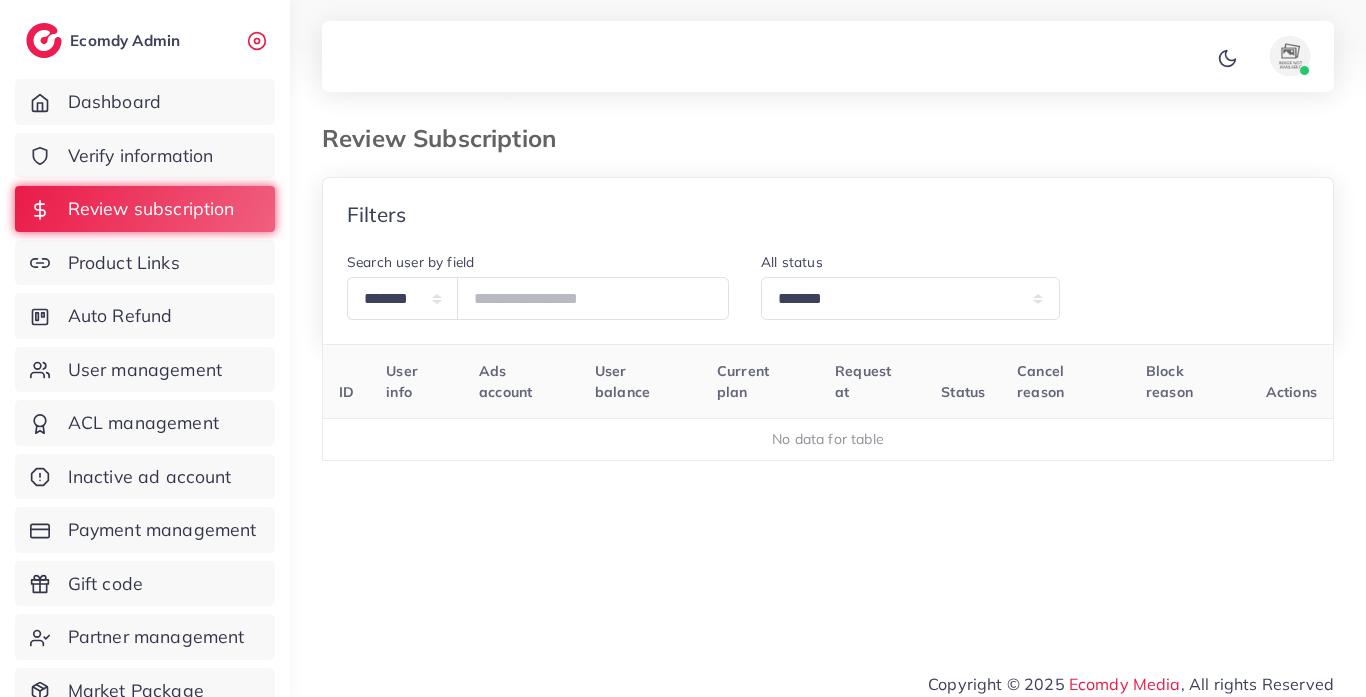 select on "*******" 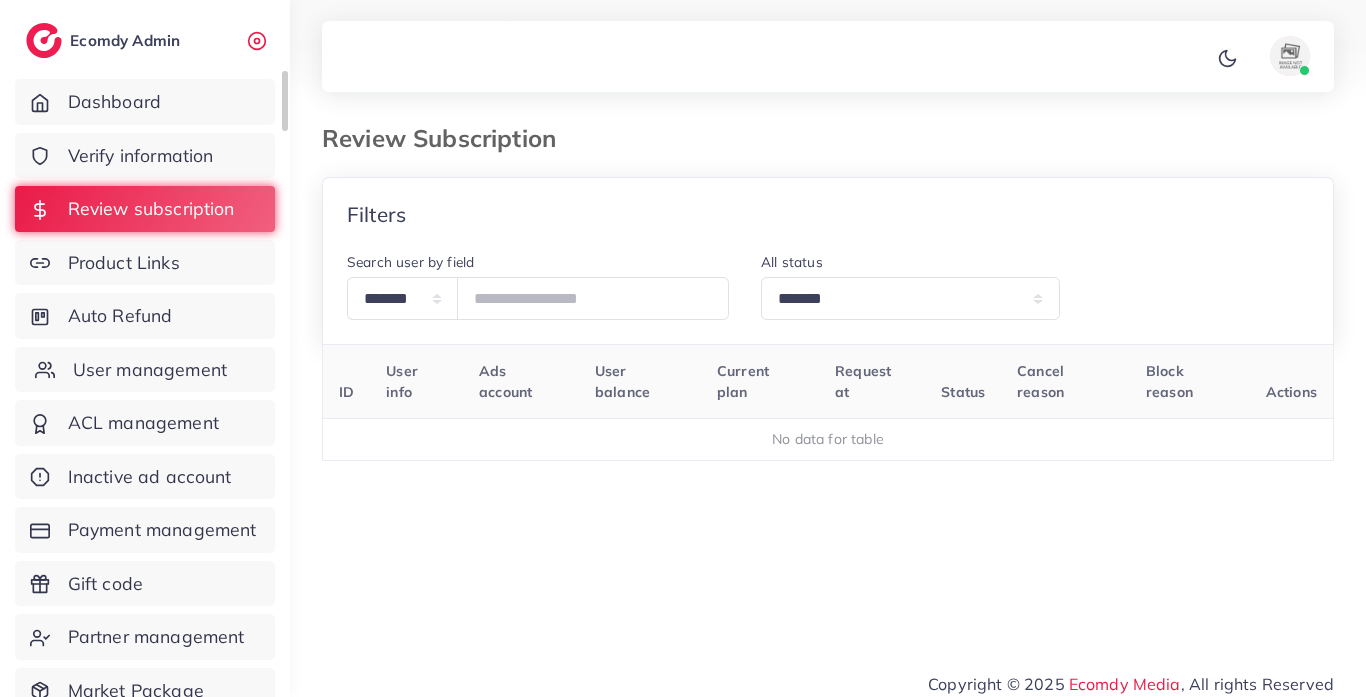click on "User management" at bounding box center [150, 370] 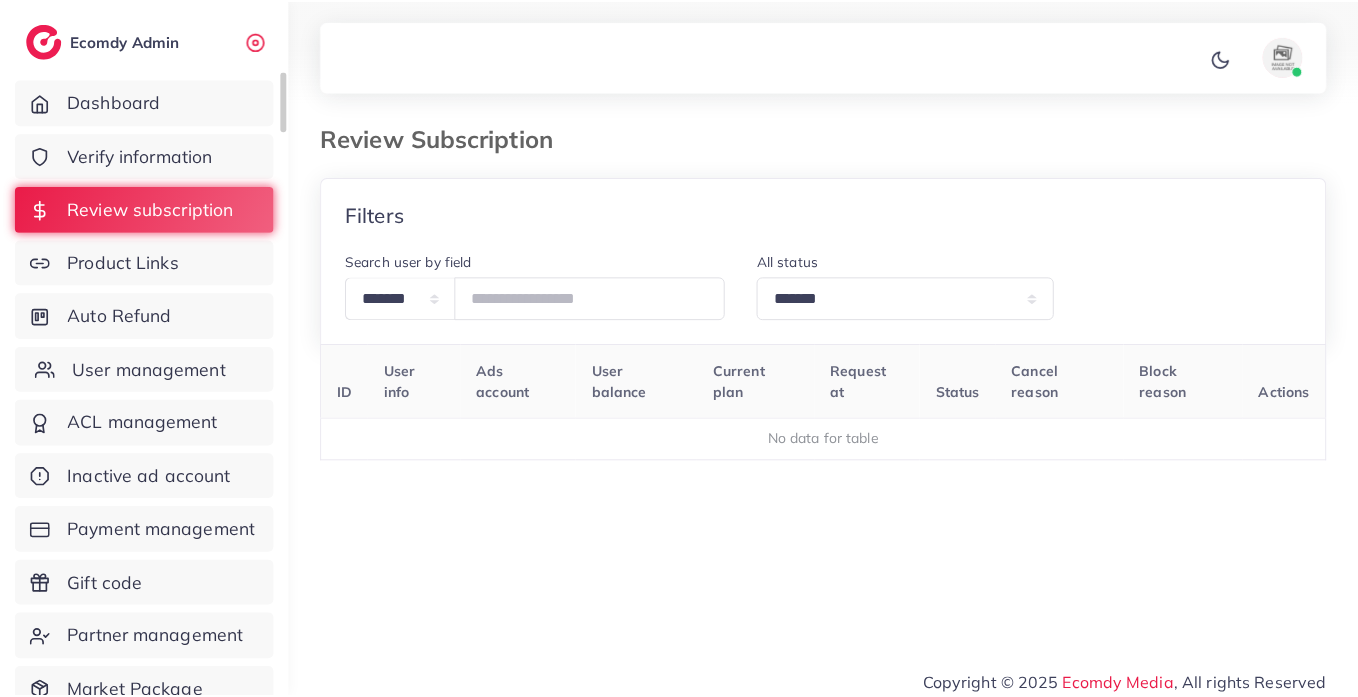 scroll, scrollTop: 0, scrollLeft: 0, axis: both 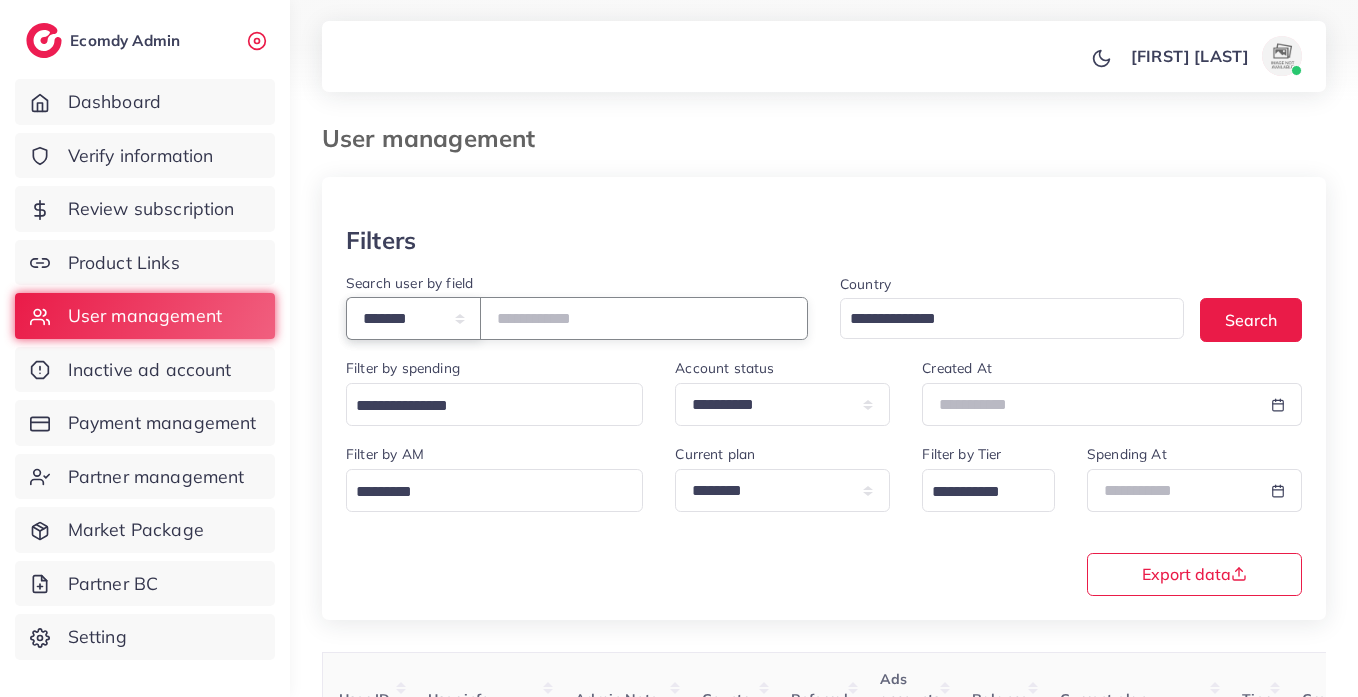 click on "**********" at bounding box center (413, 318) 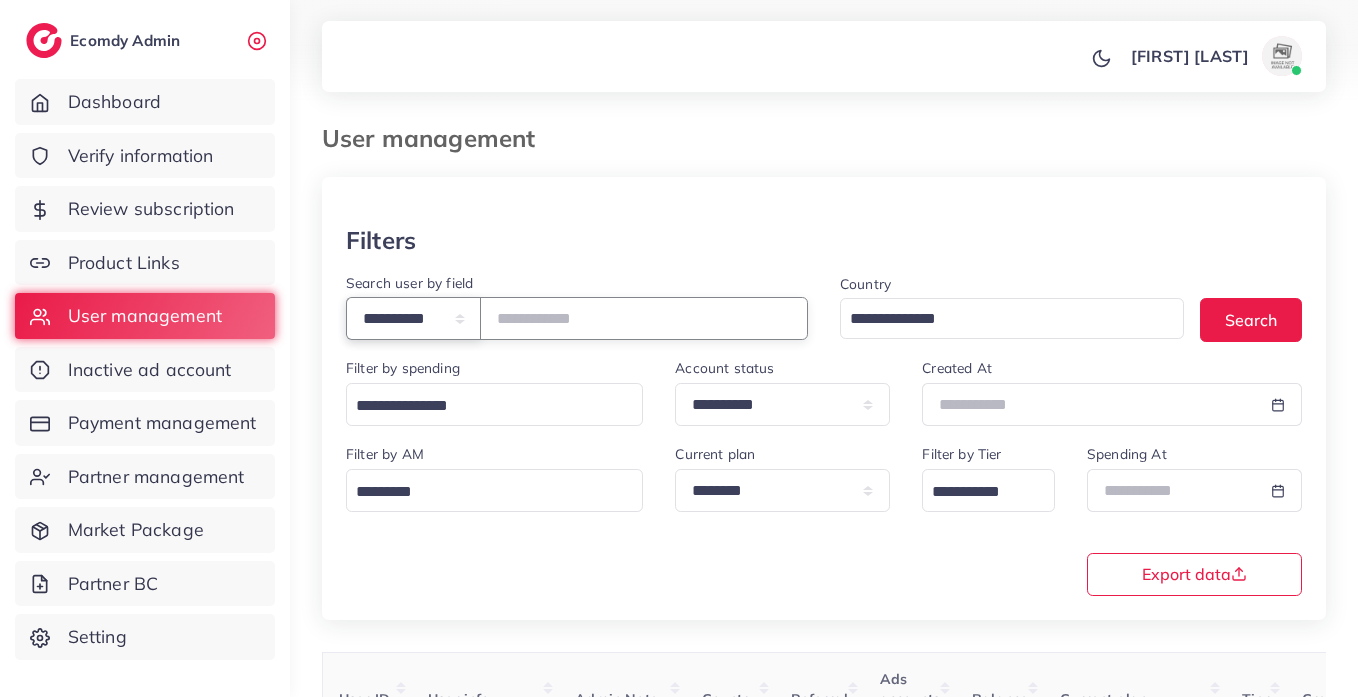 click on "**********" at bounding box center [413, 318] 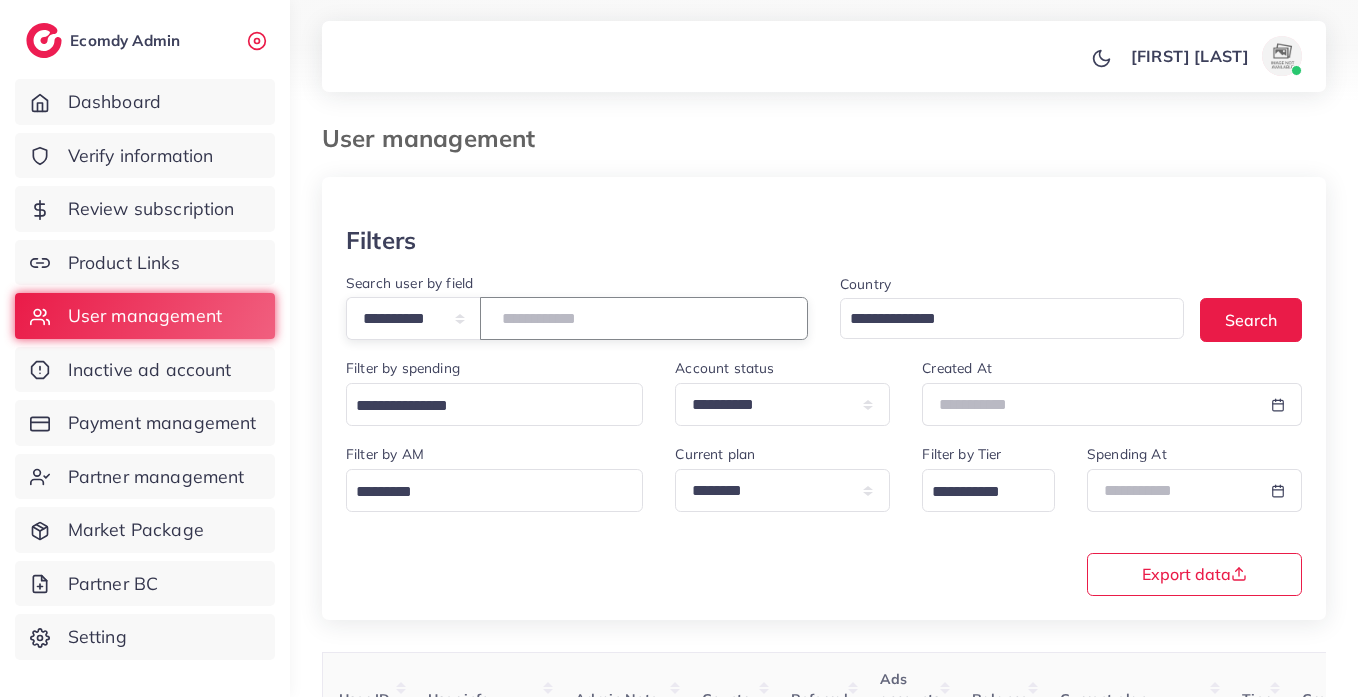click at bounding box center (644, 318) 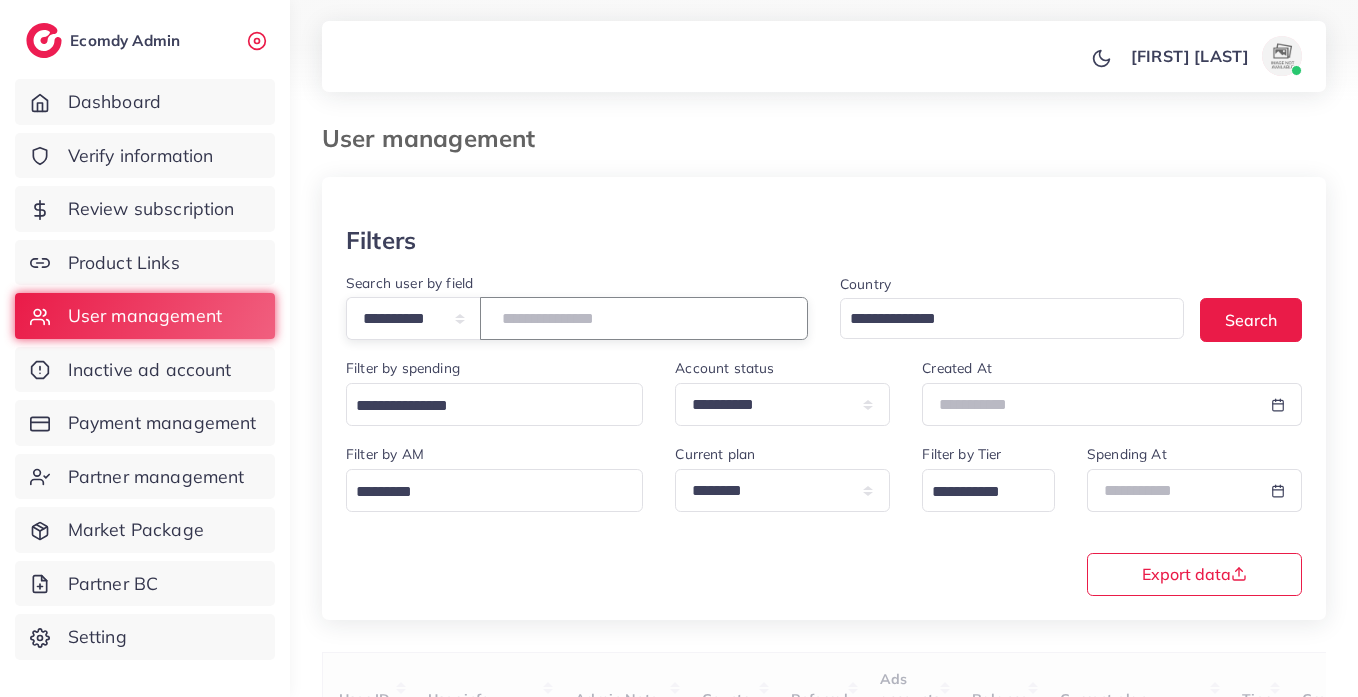 paste on "**********" 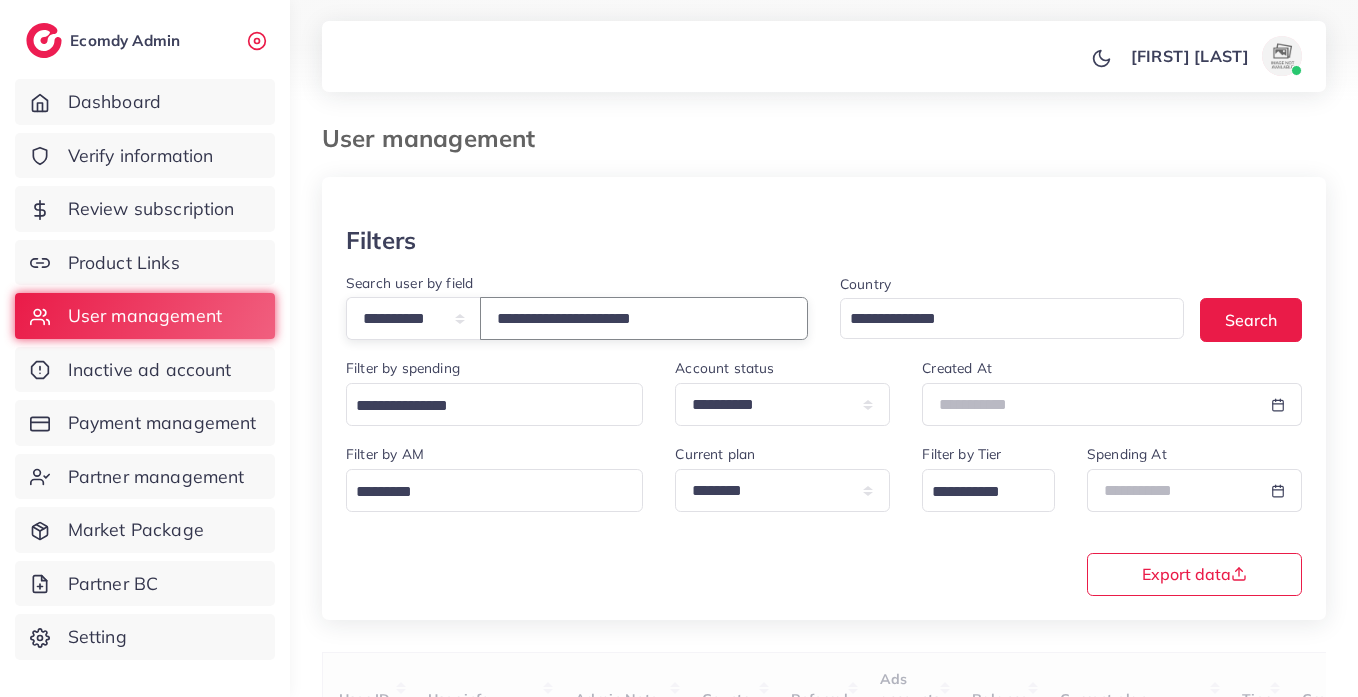 type on "**********" 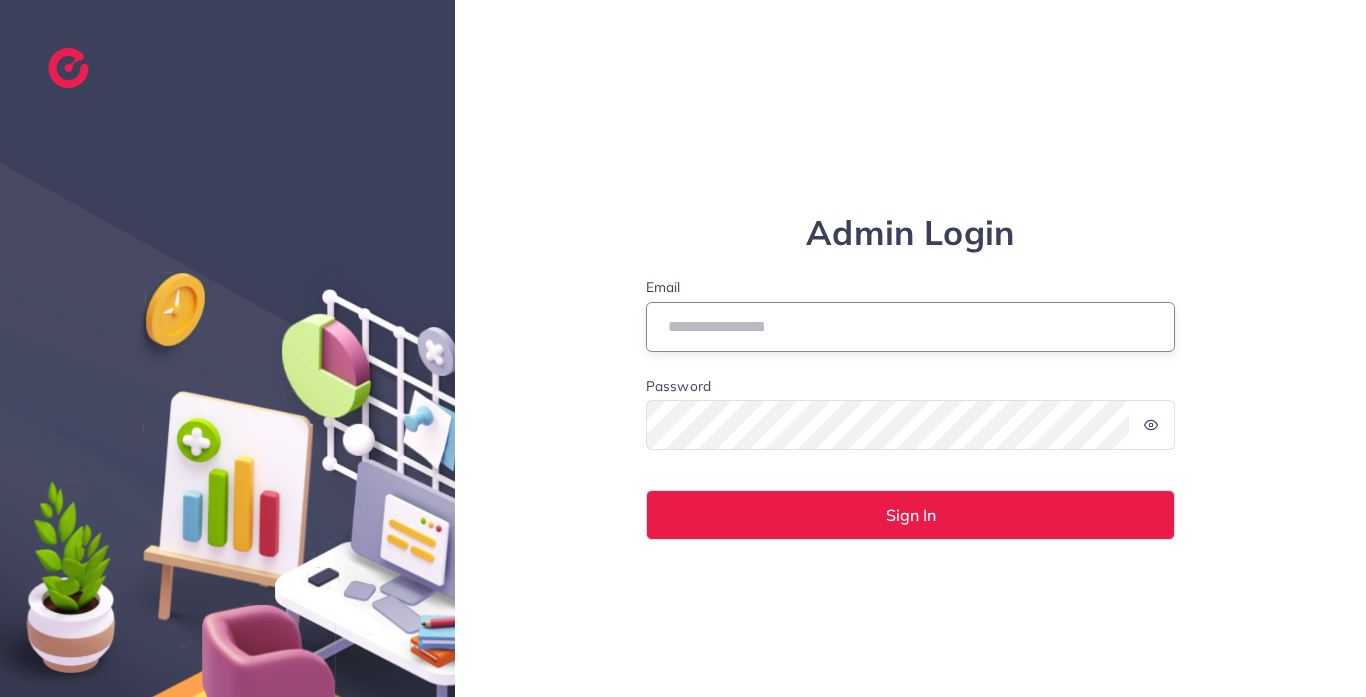 click on "Email" at bounding box center (911, 327) 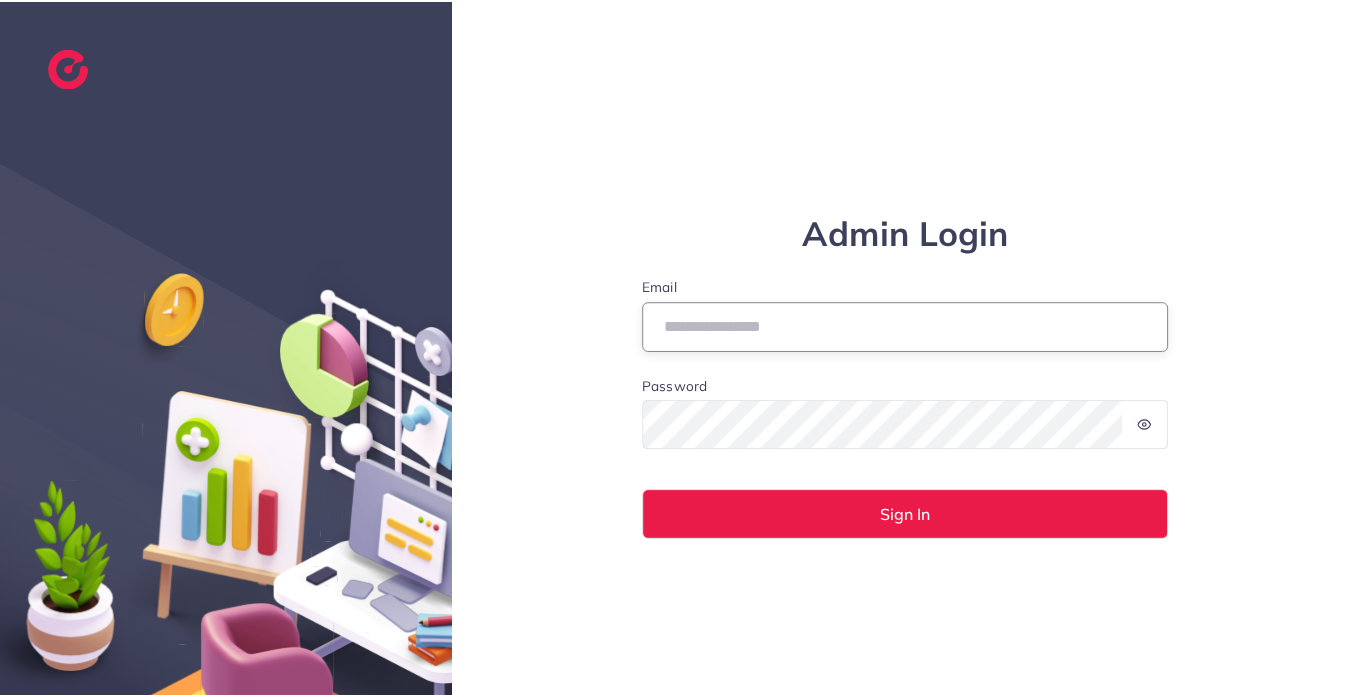 scroll, scrollTop: 0, scrollLeft: 0, axis: both 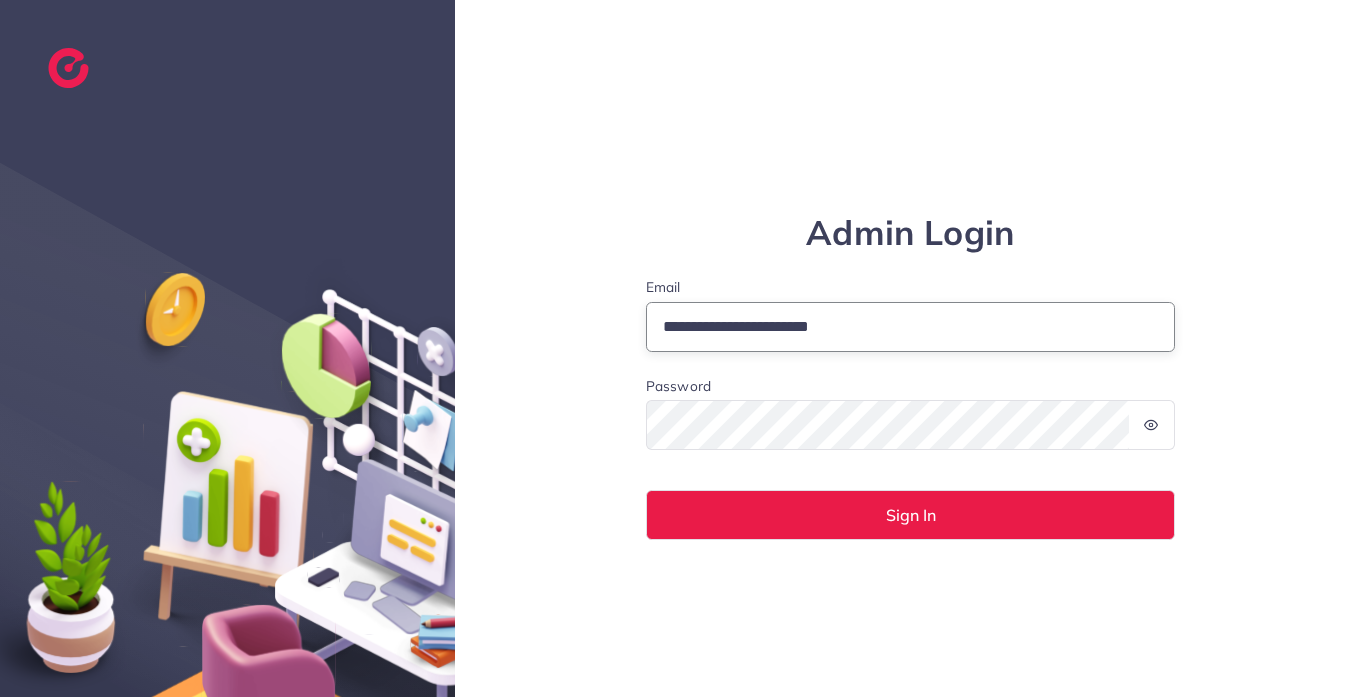 type on "**********" 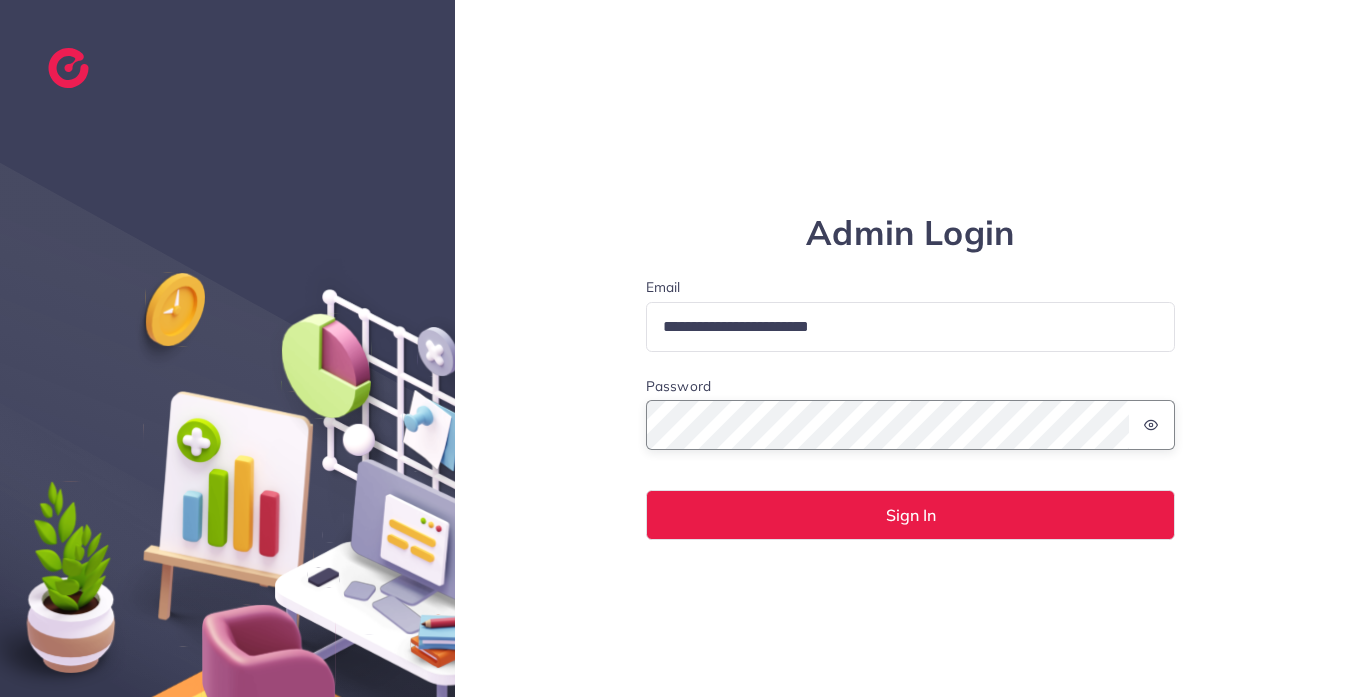 click on "Sign In" at bounding box center (911, 515) 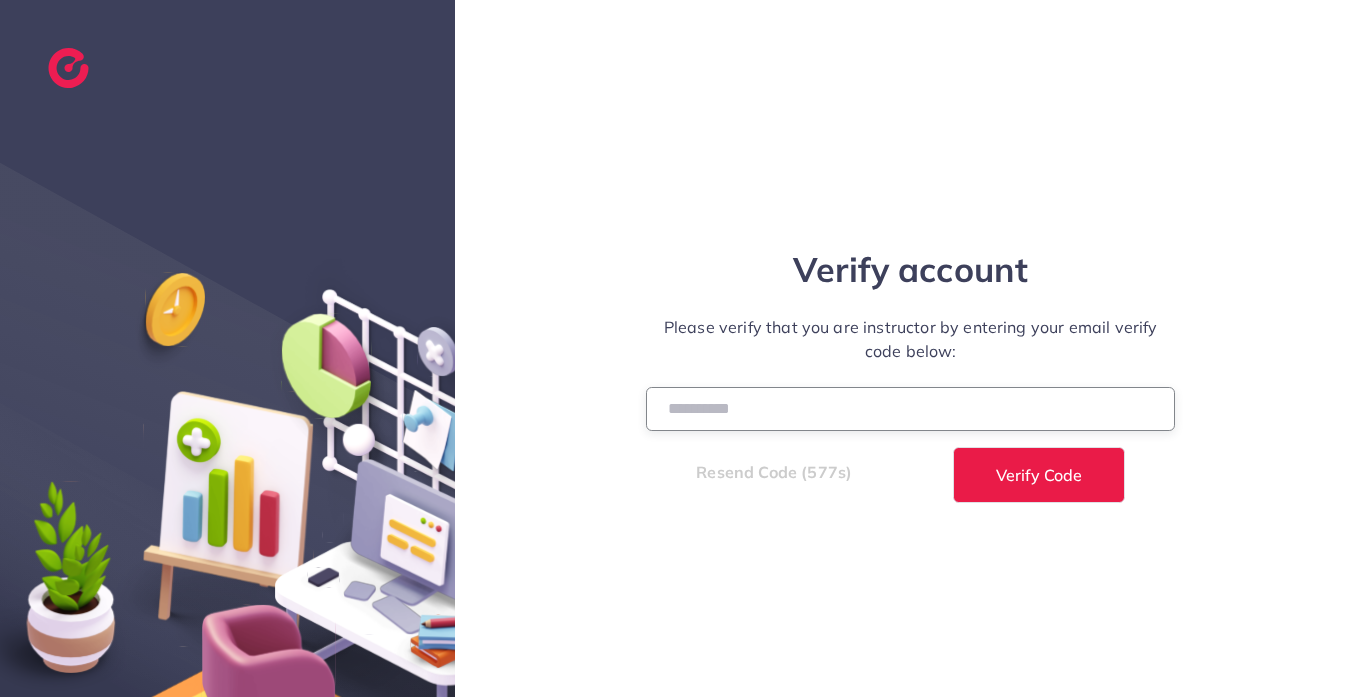 click at bounding box center (911, 408) 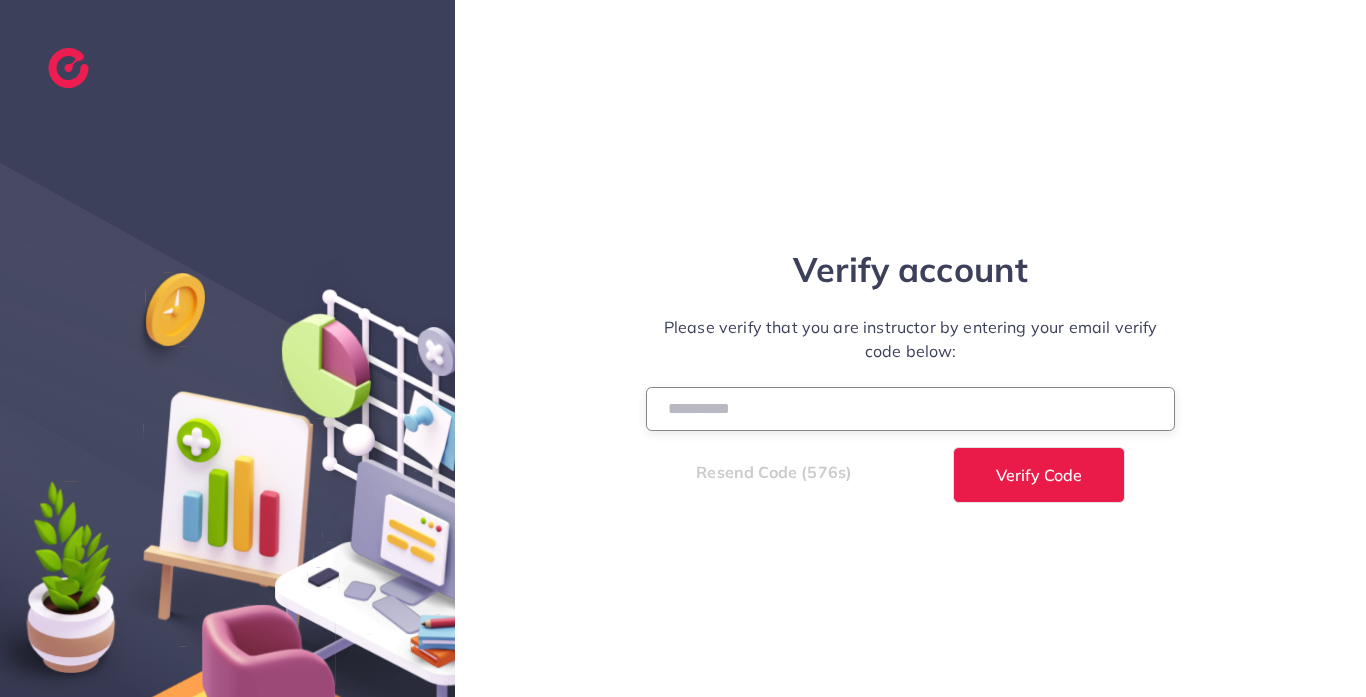 click at bounding box center [911, 408] 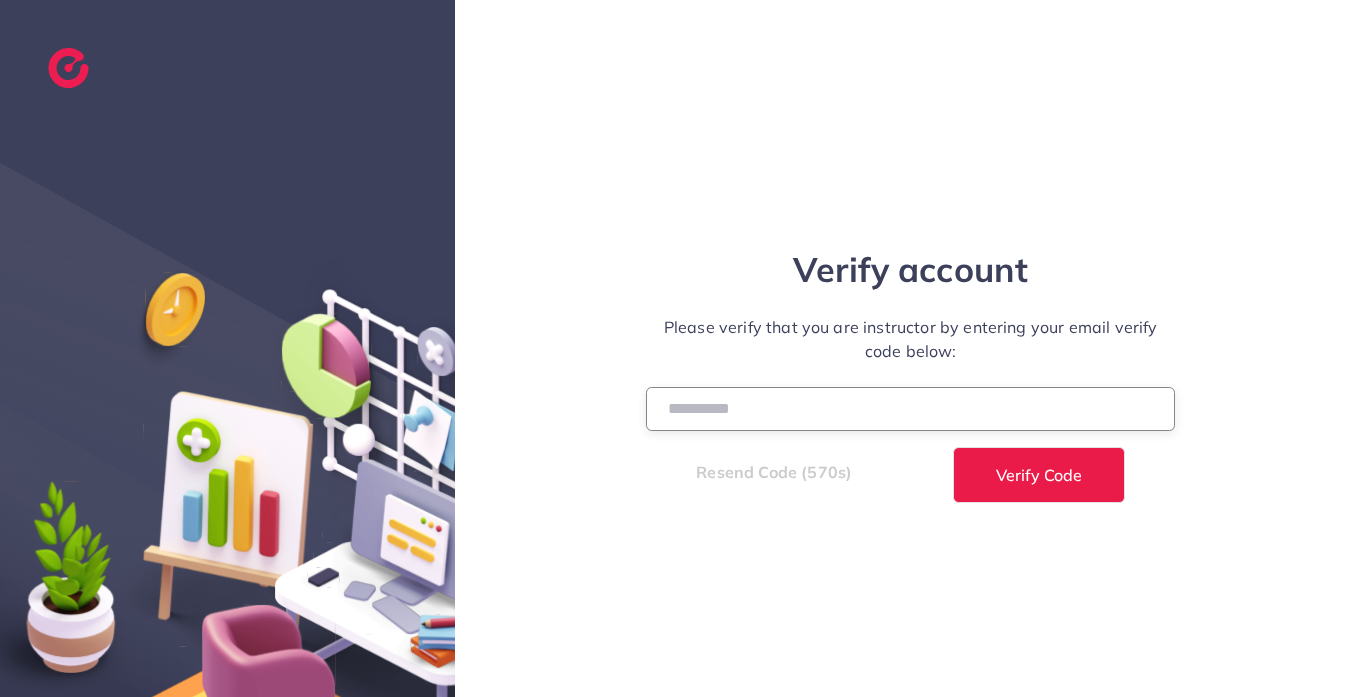 type on "******" 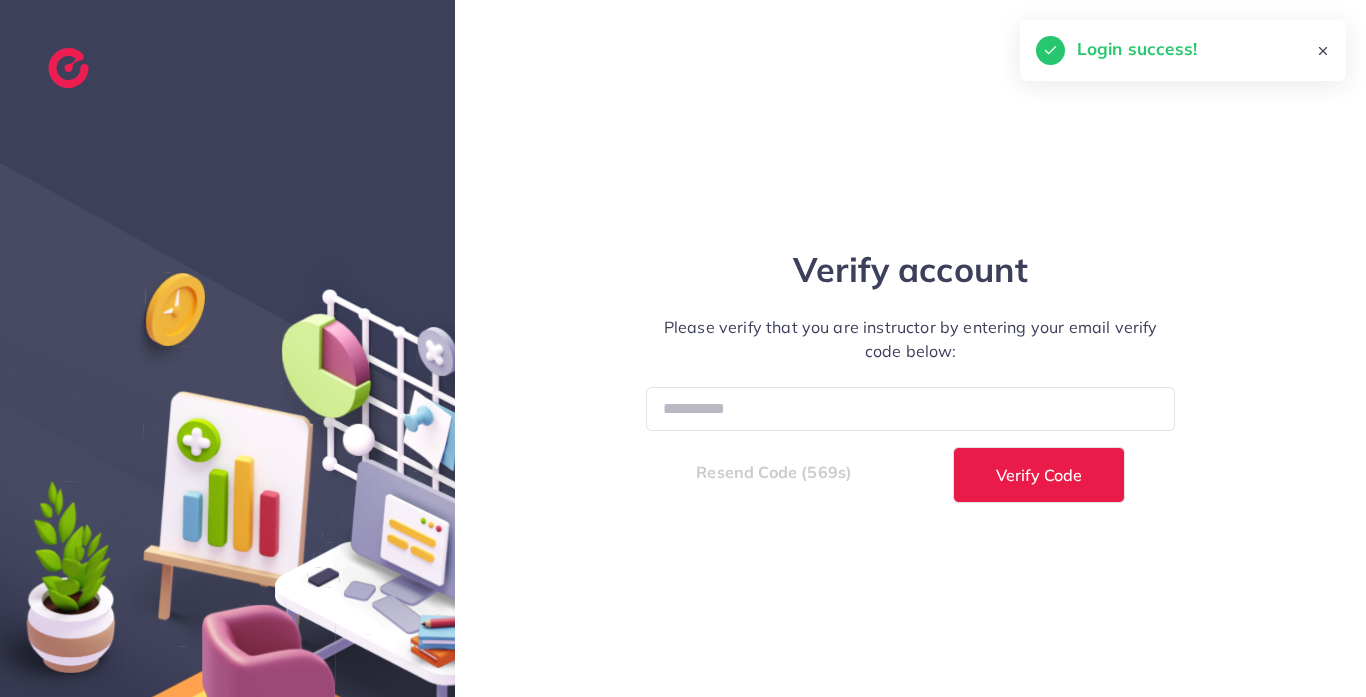 select on "*" 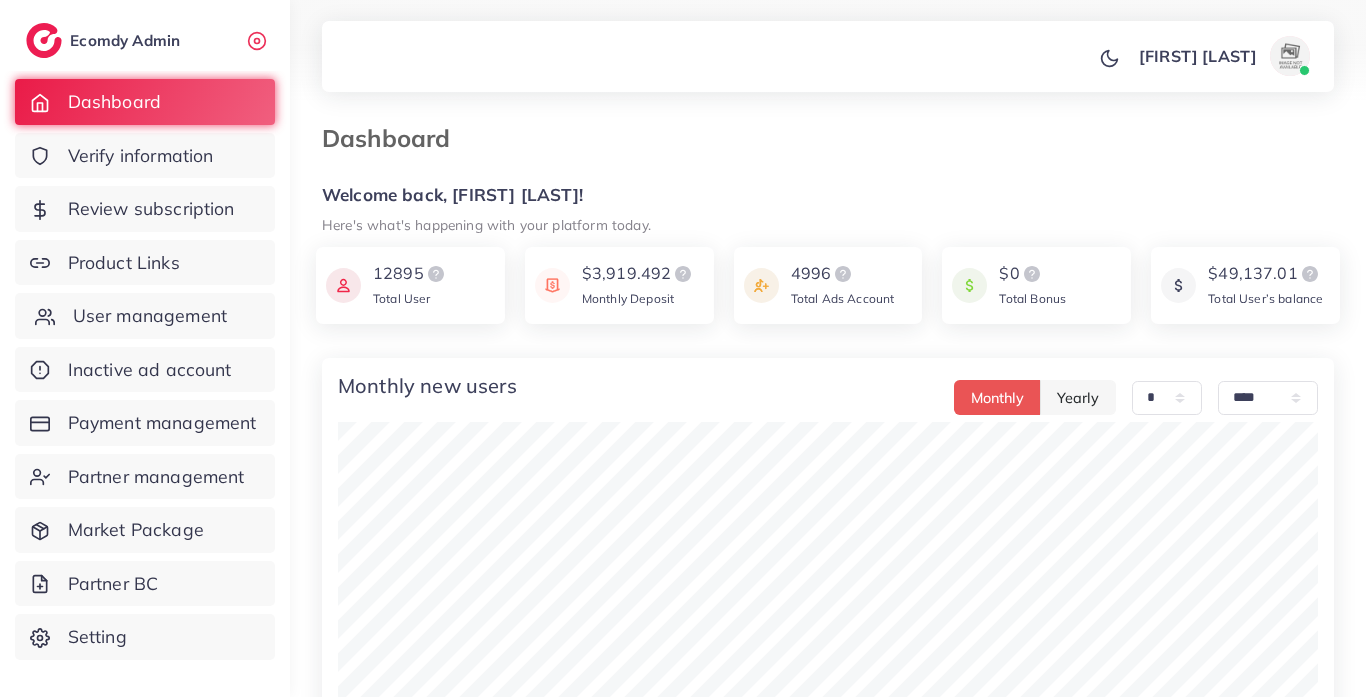 click on "User management" at bounding box center [150, 316] 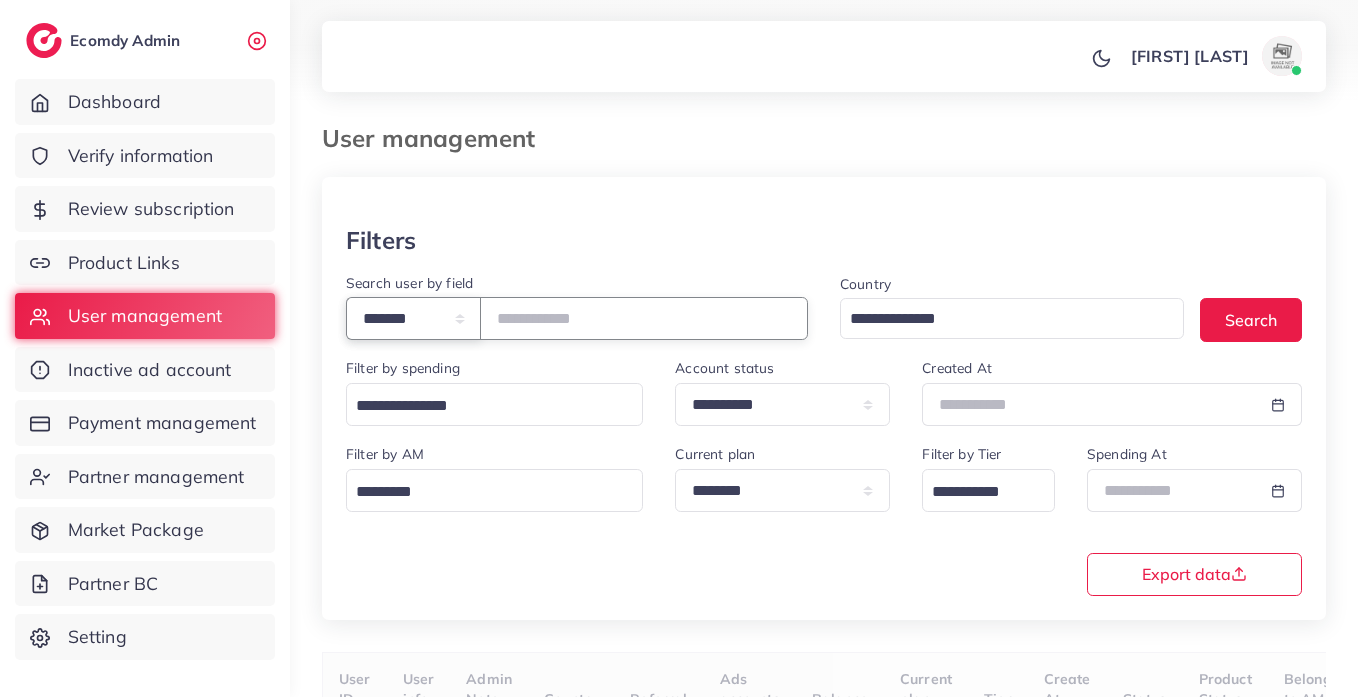 click on "**********" at bounding box center (413, 318) 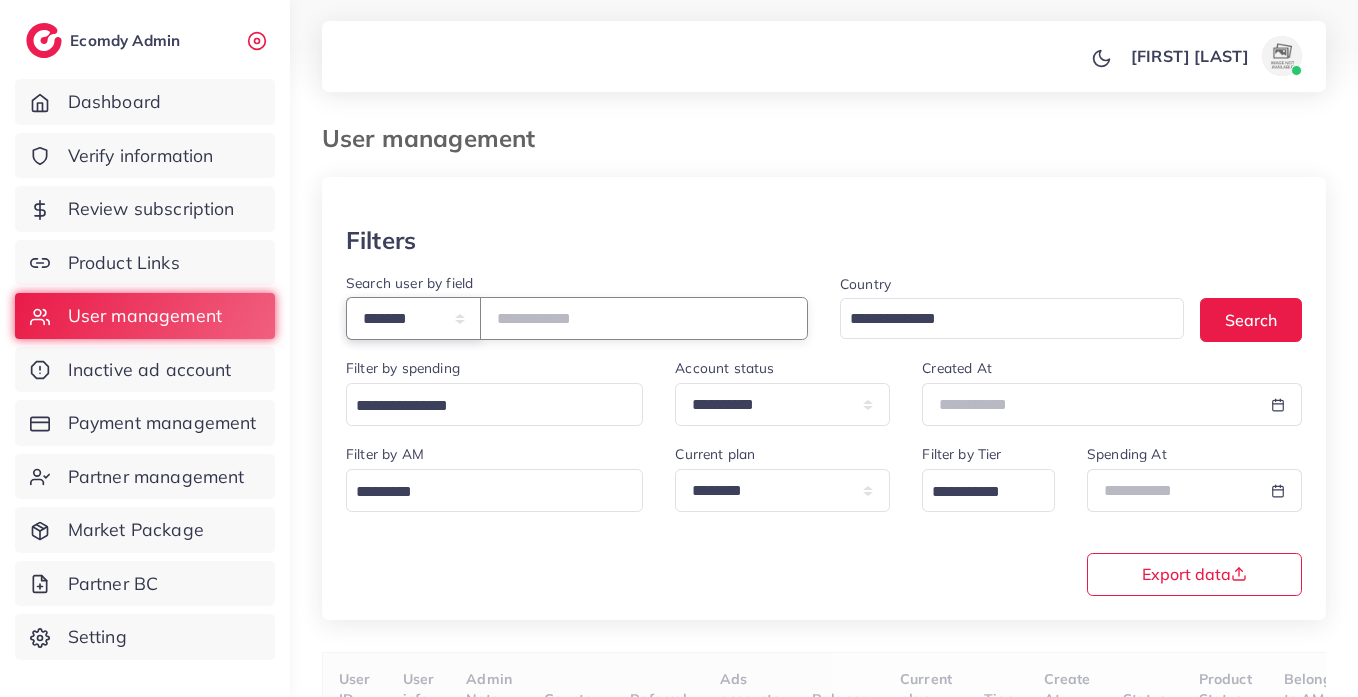 select on "*****" 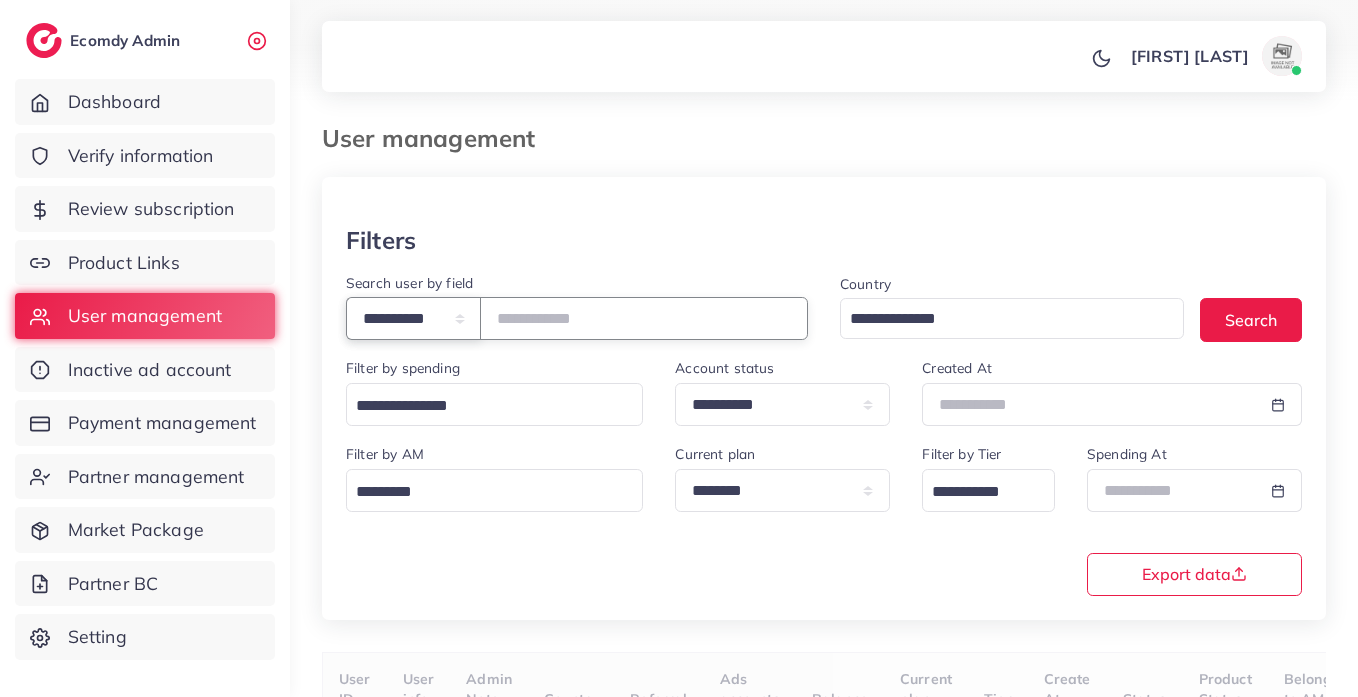 click on "**********" at bounding box center (413, 318) 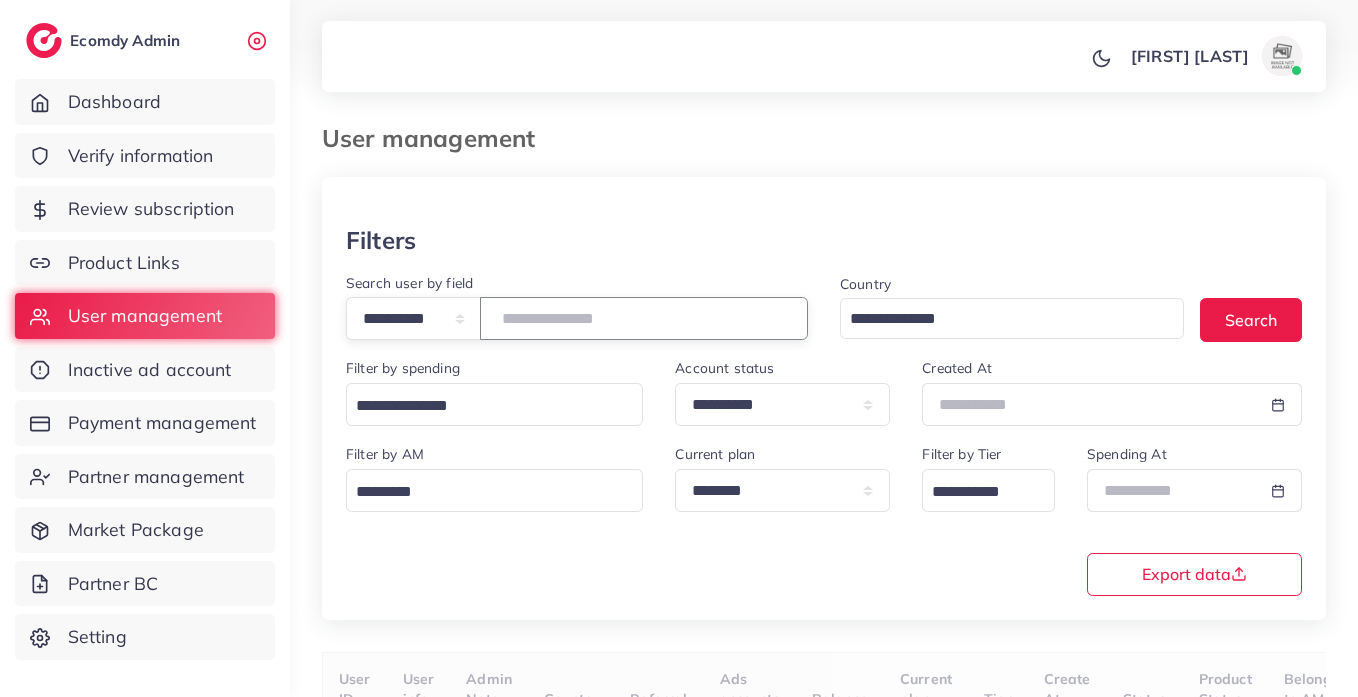 click at bounding box center (644, 318) 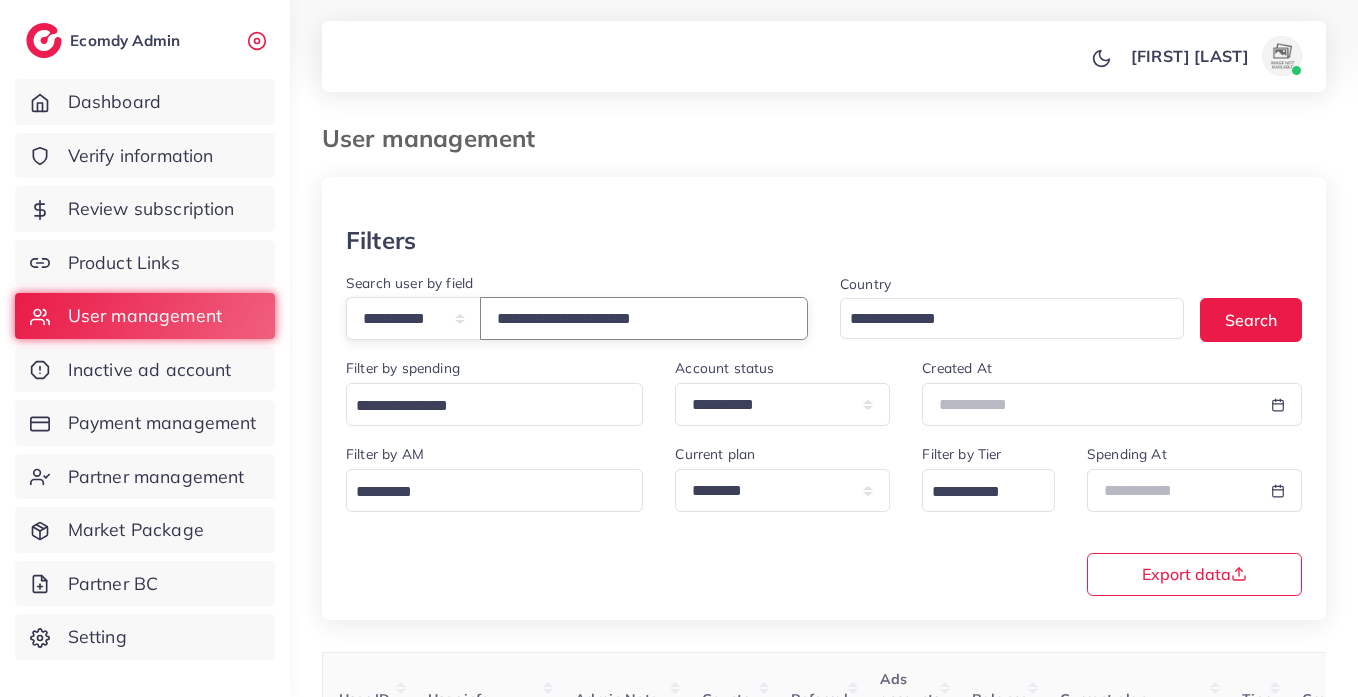type on "**********" 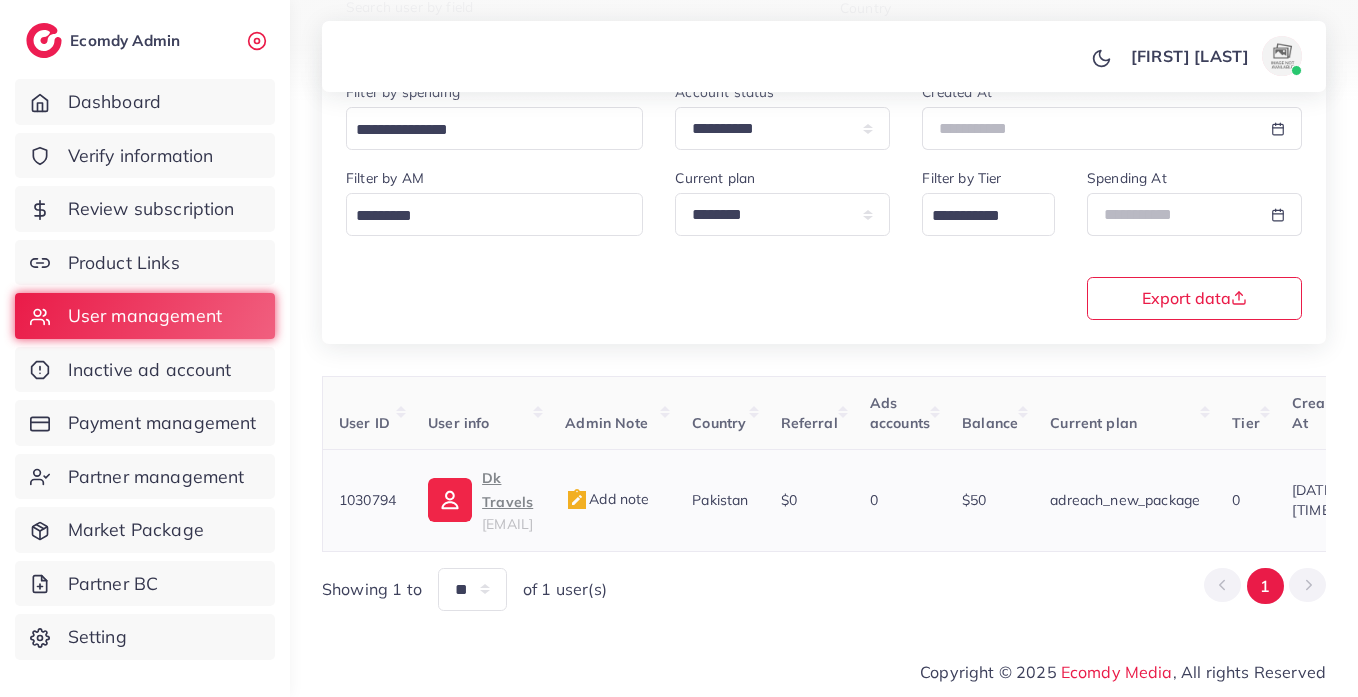 scroll, scrollTop: 260, scrollLeft: 0, axis: vertical 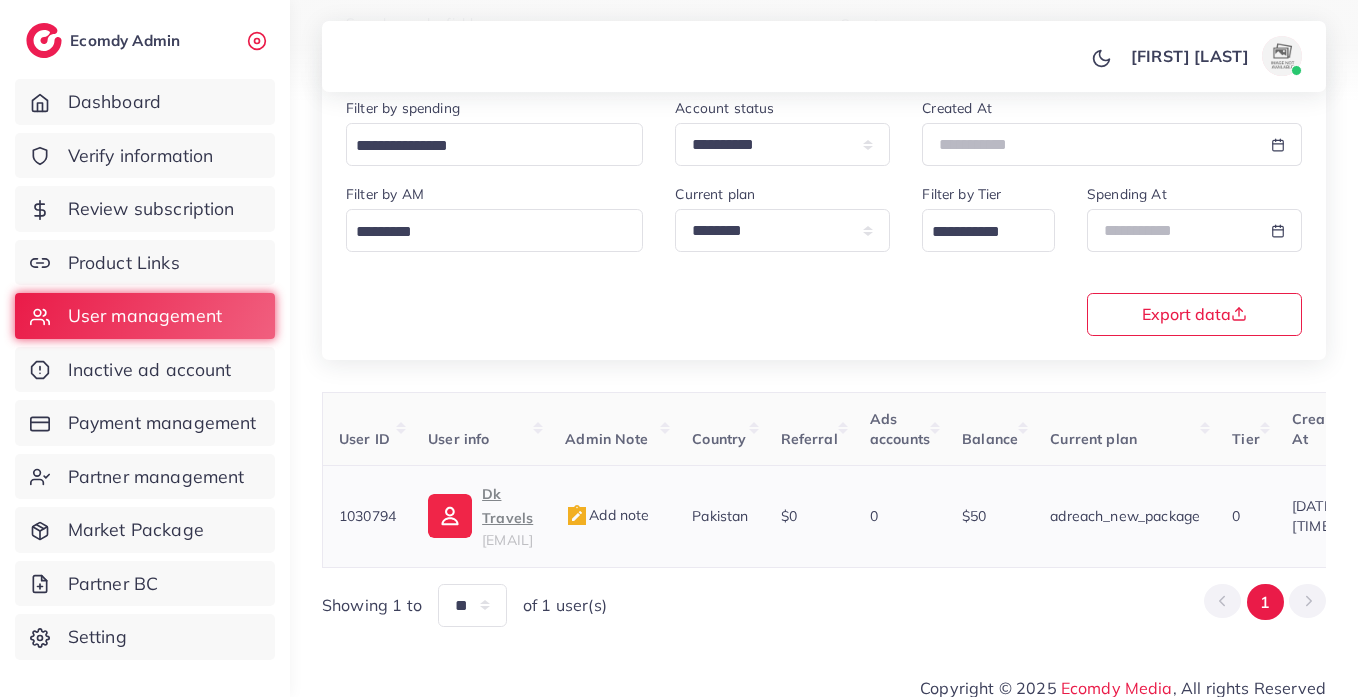 click at bounding box center (450, 516) 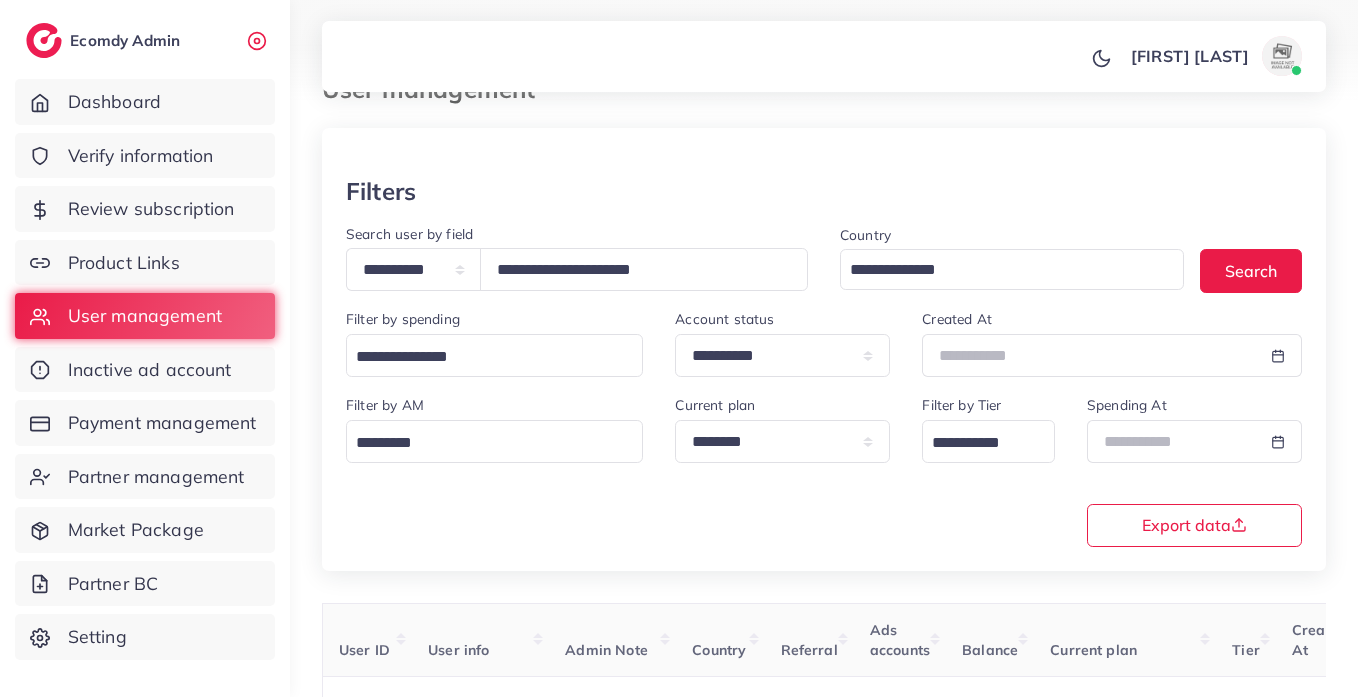 scroll, scrollTop: 0, scrollLeft: 0, axis: both 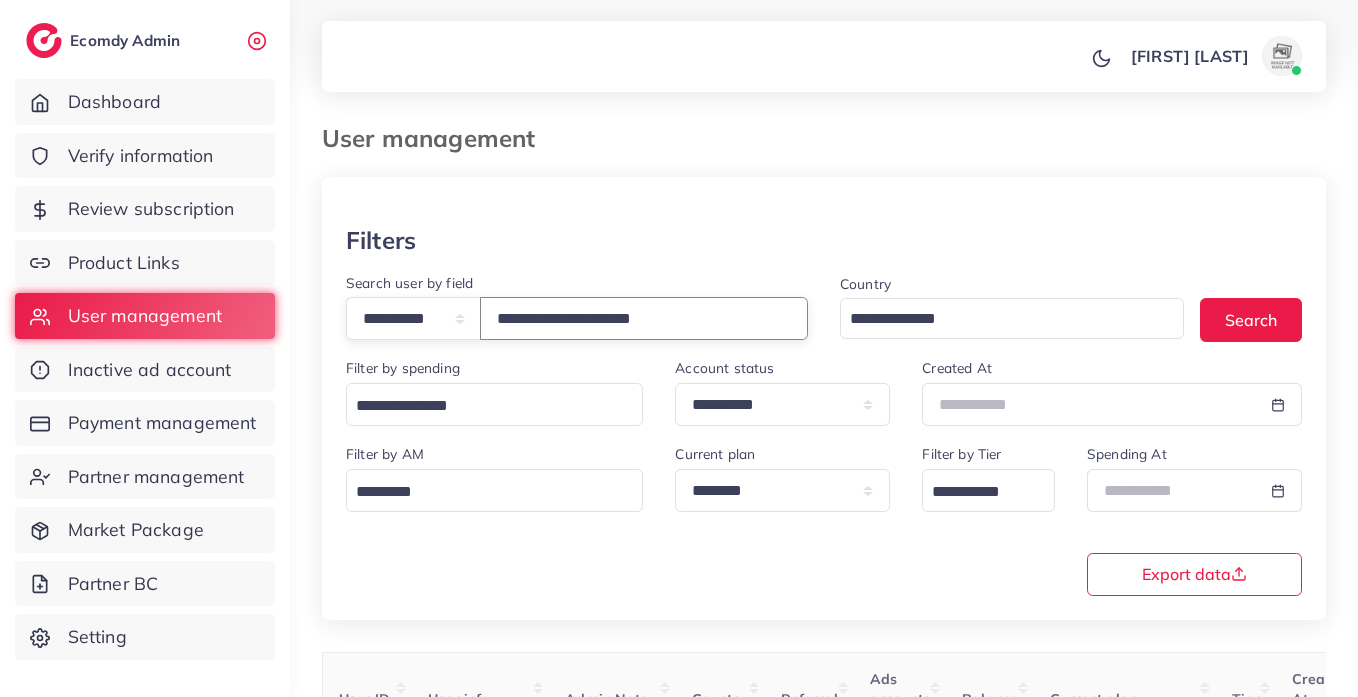 click on "**********" at bounding box center (644, 318) 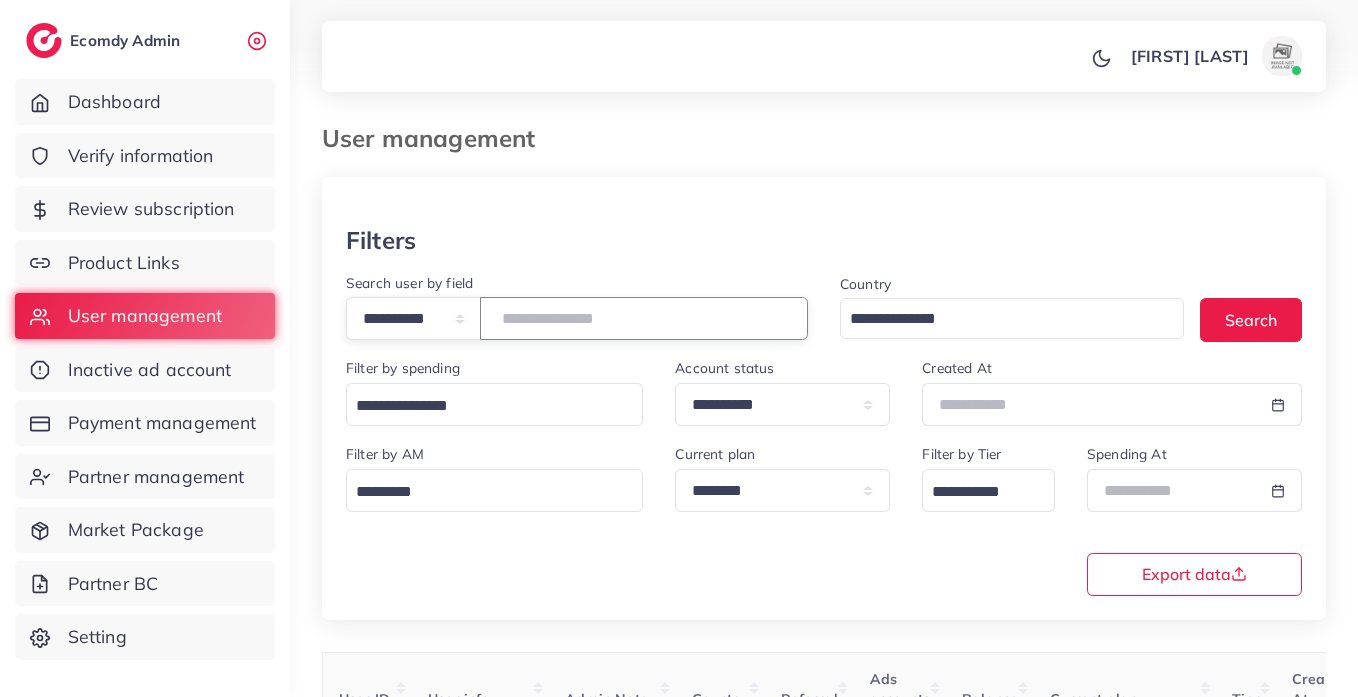 paste on "**********" 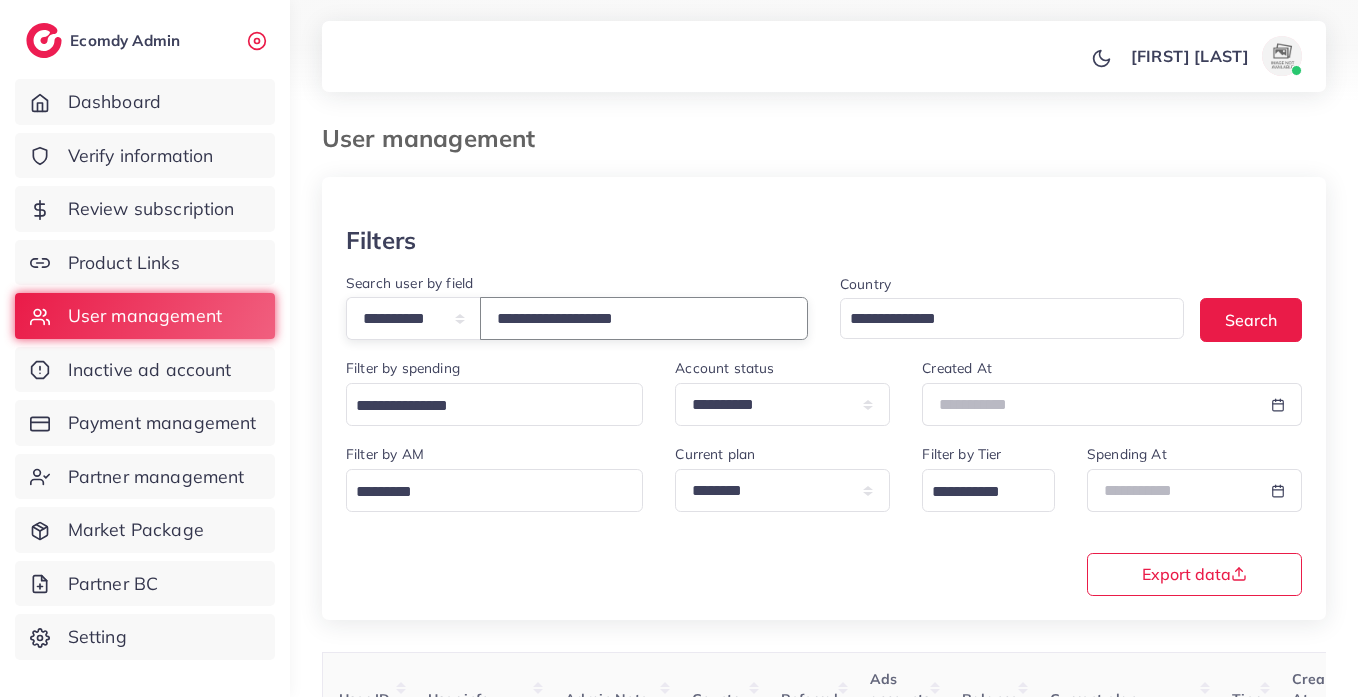 type on "**********" 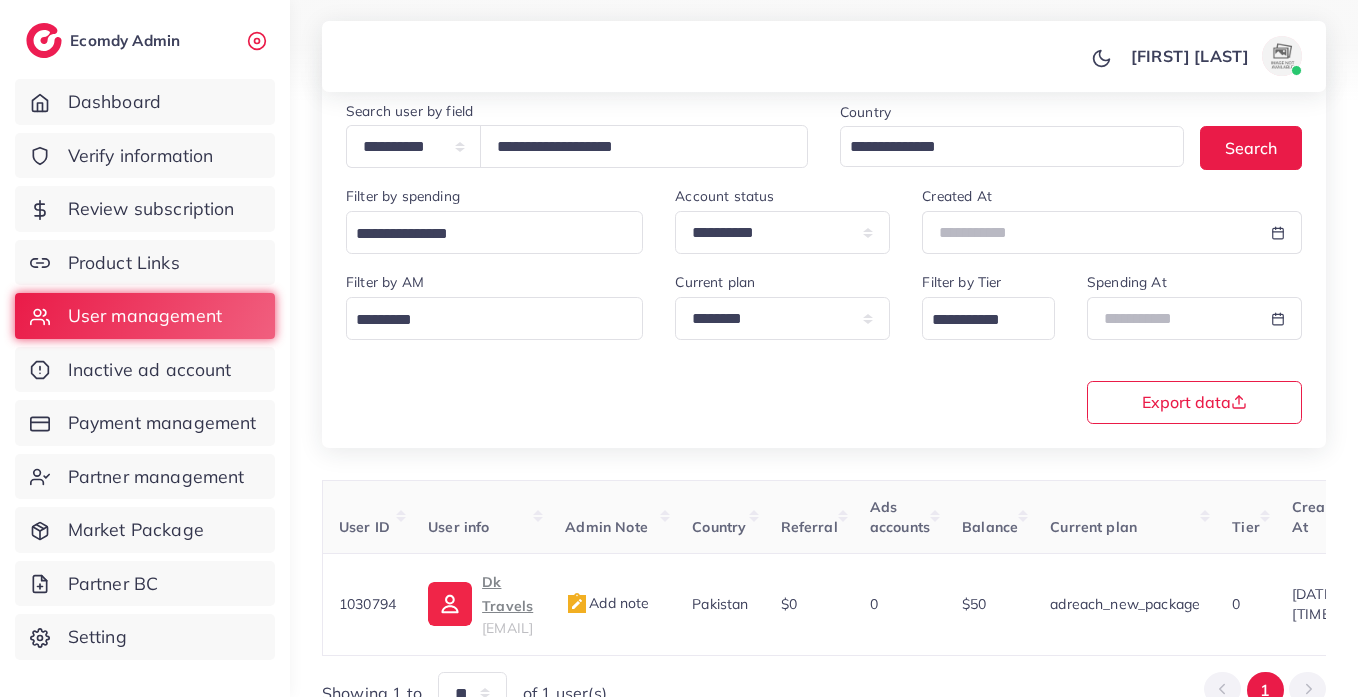 scroll, scrollTop: 260, scrollLeft: 0, axis: vertical 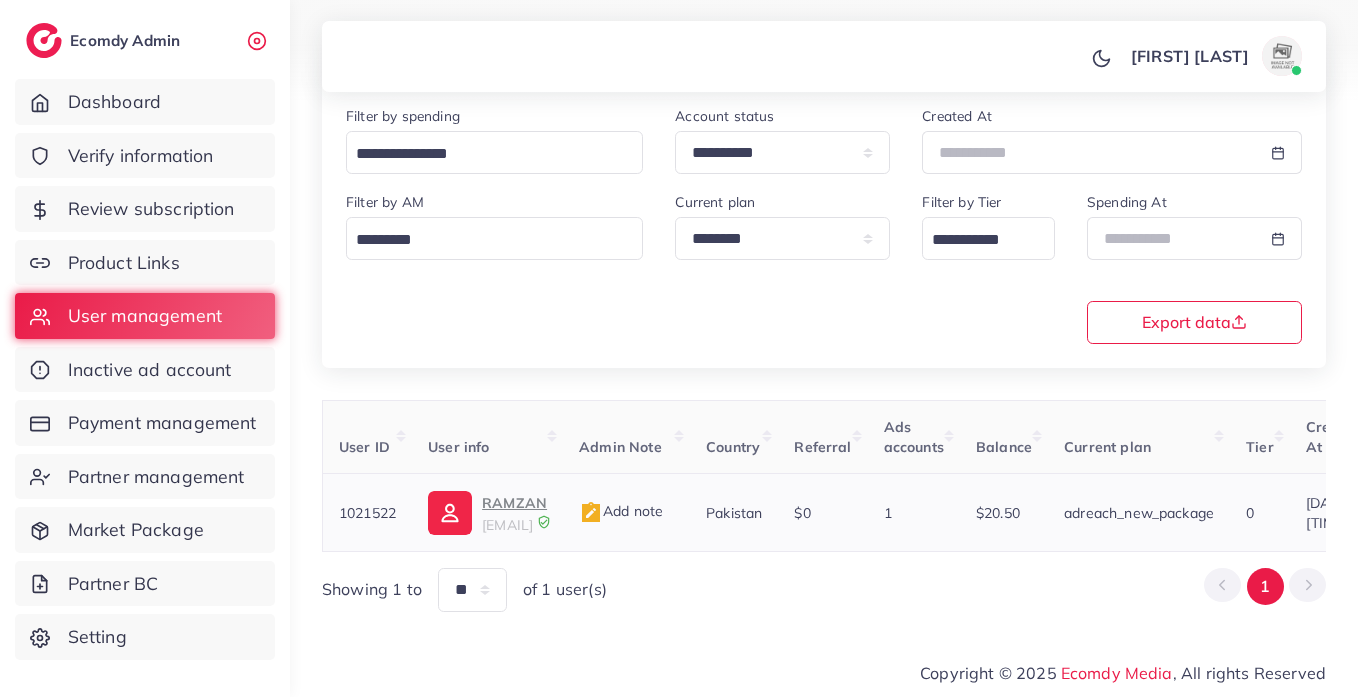 click on "mr3603835@gmail.com" at bounding box center (507, 525) 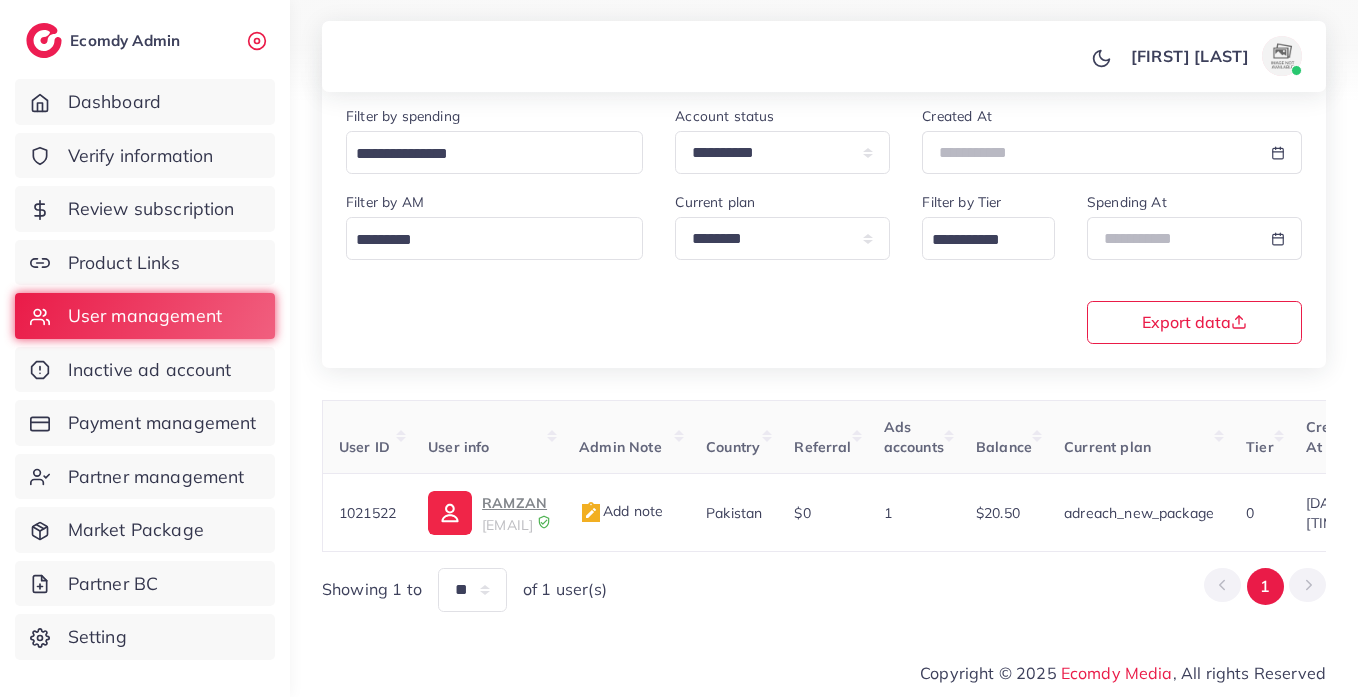 scroll, scrollTop: 0, scrollLeft: 0, axis: both 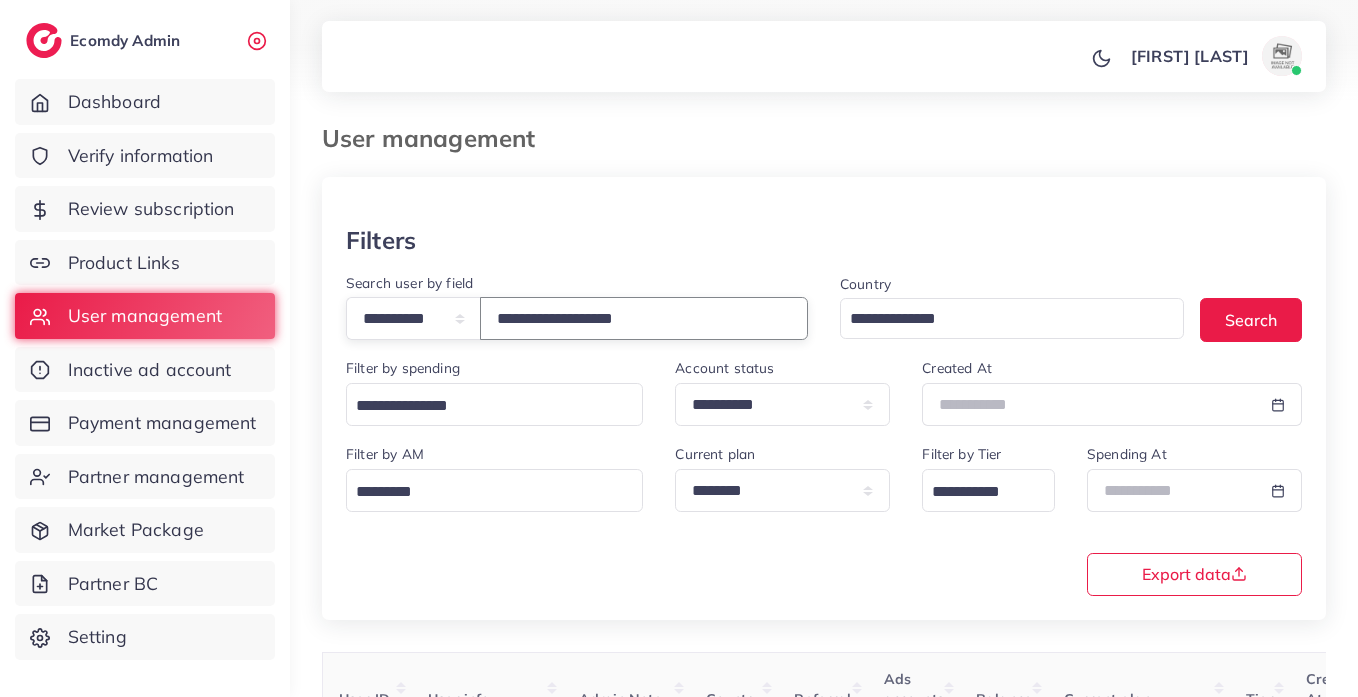 click on "**********" at bounding box center [644, 318] 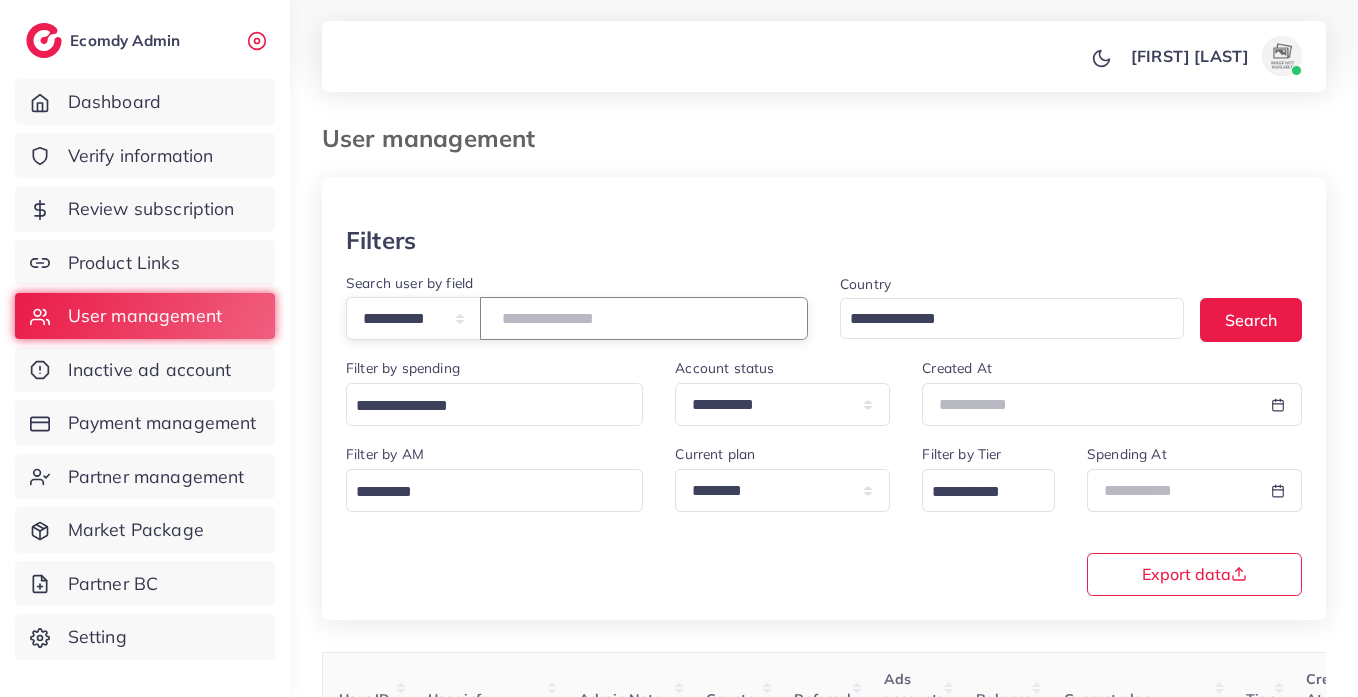 paste on "**********" 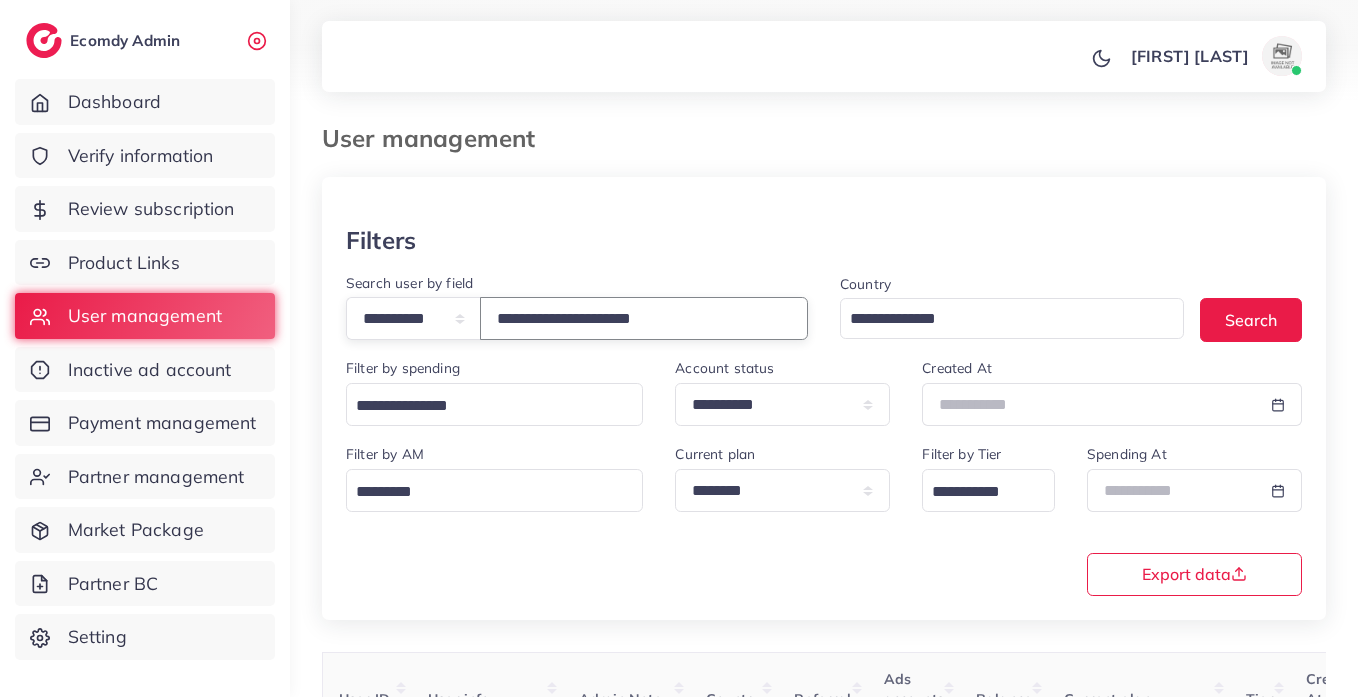 type on "**********" 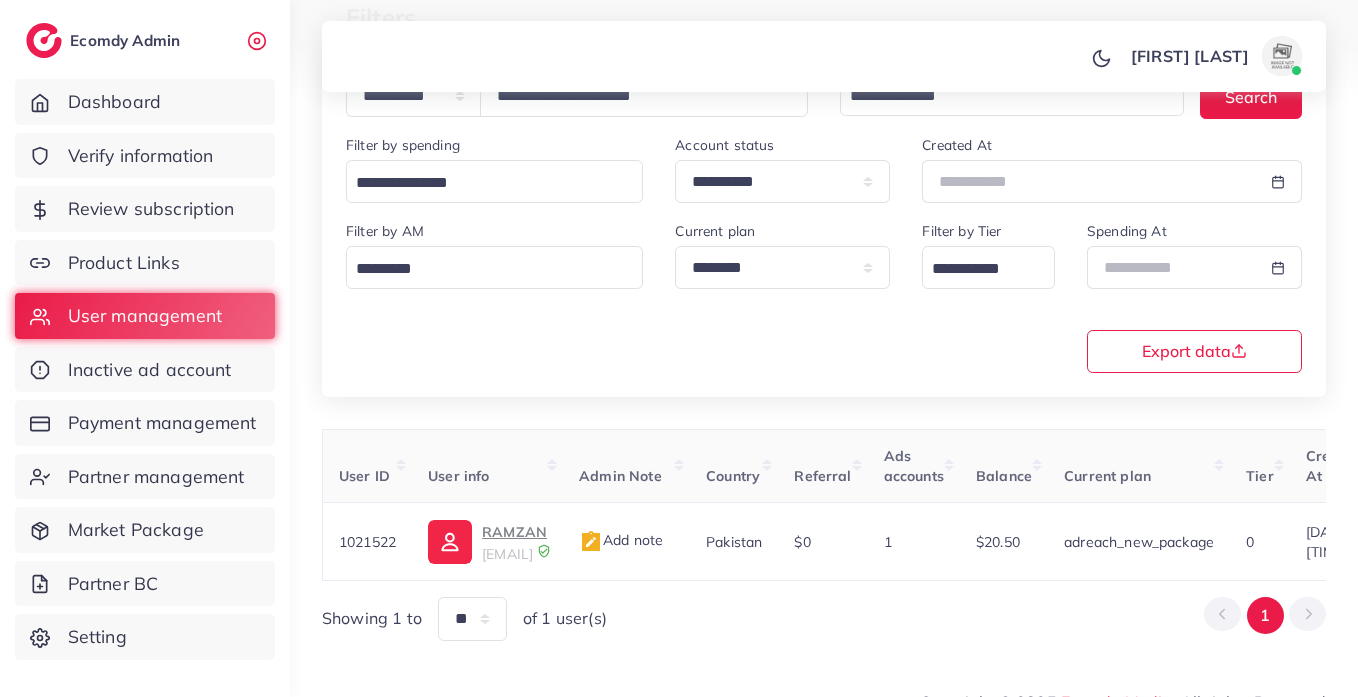 scroll, scrollTop: 260, scrollLeft: 0, axis: vertical 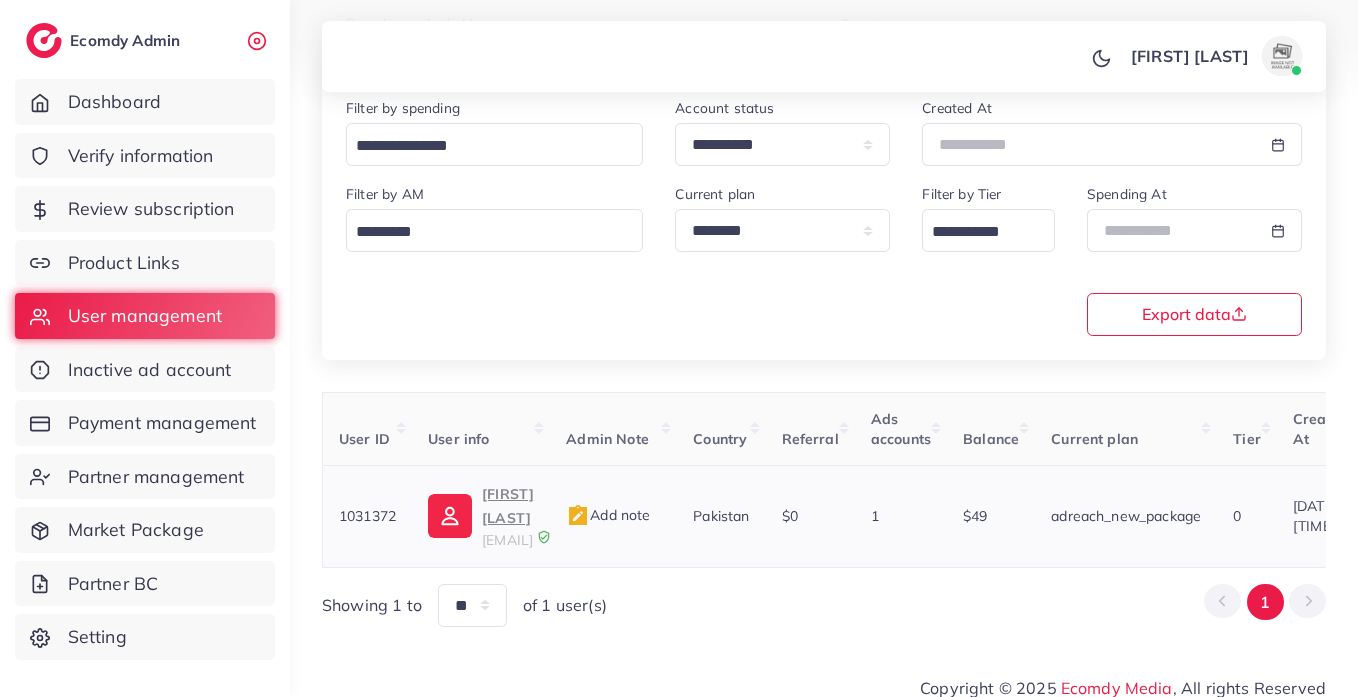 click at bounding box center (450, 516) 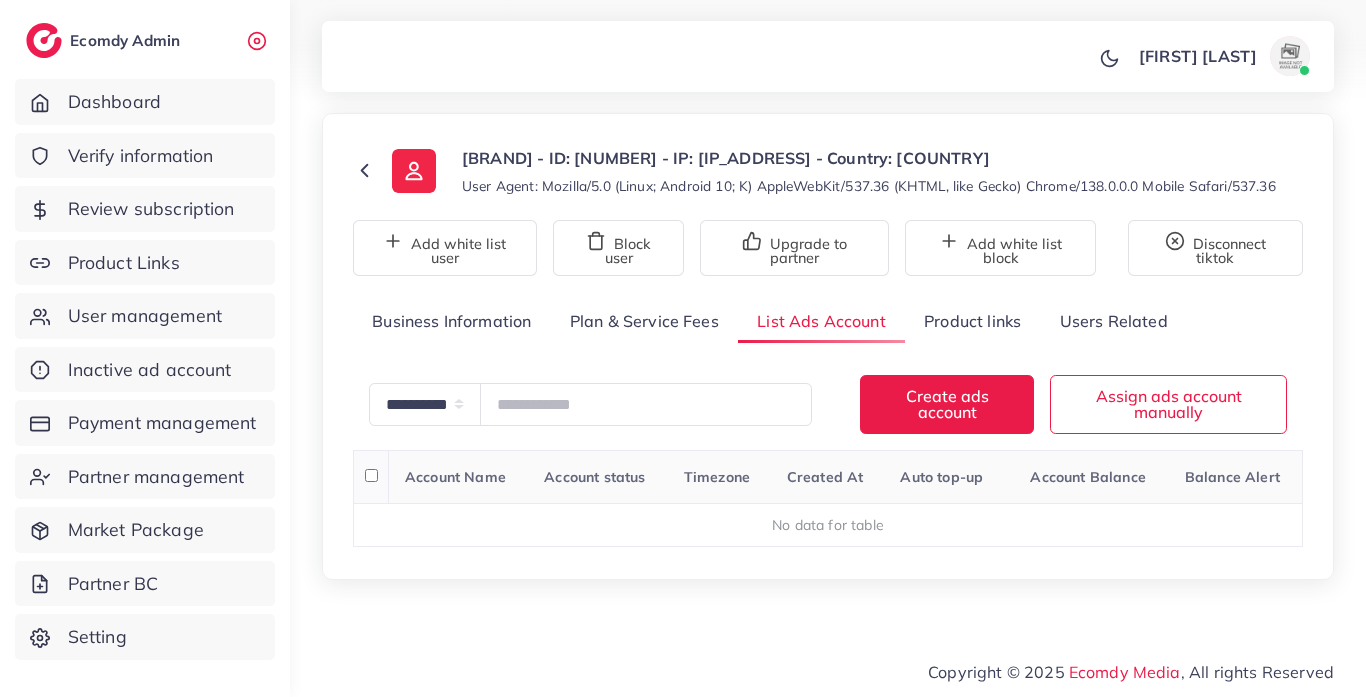 scroll, scrollTop: 0, scrollLeft: 0, axis: both 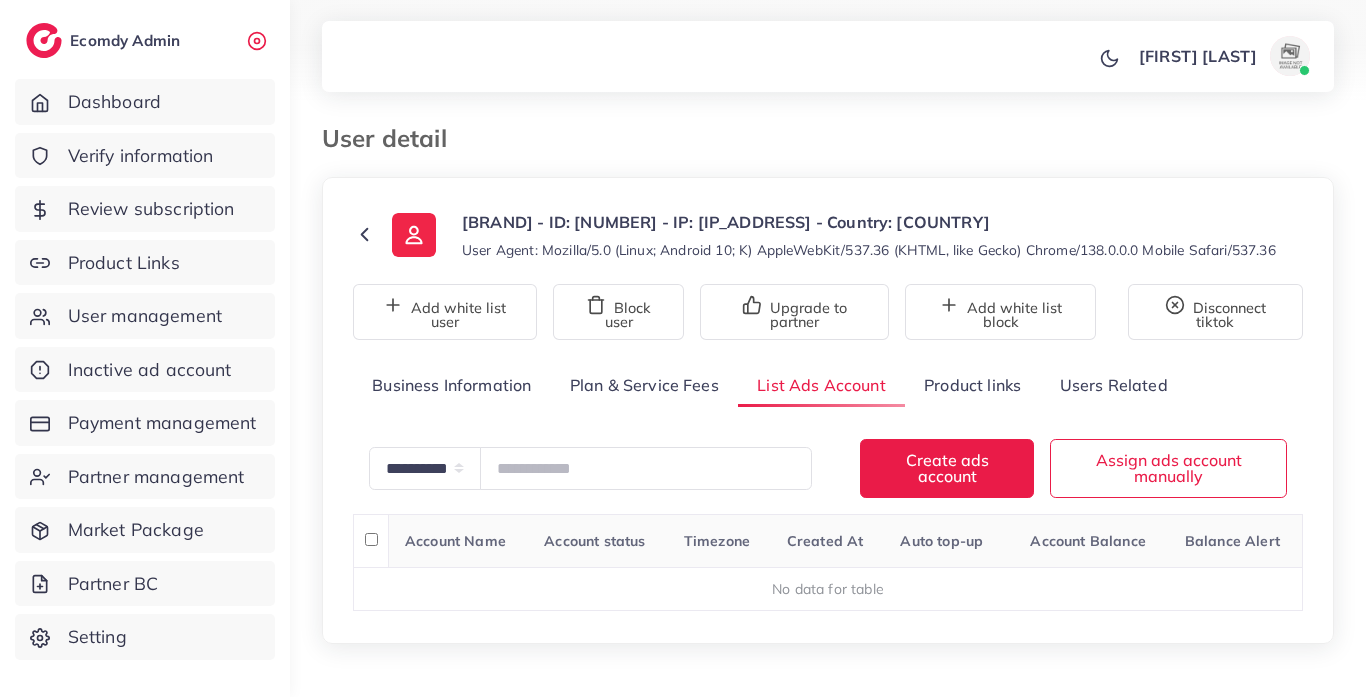 click on "Product links" at bounding box center [972, 385] 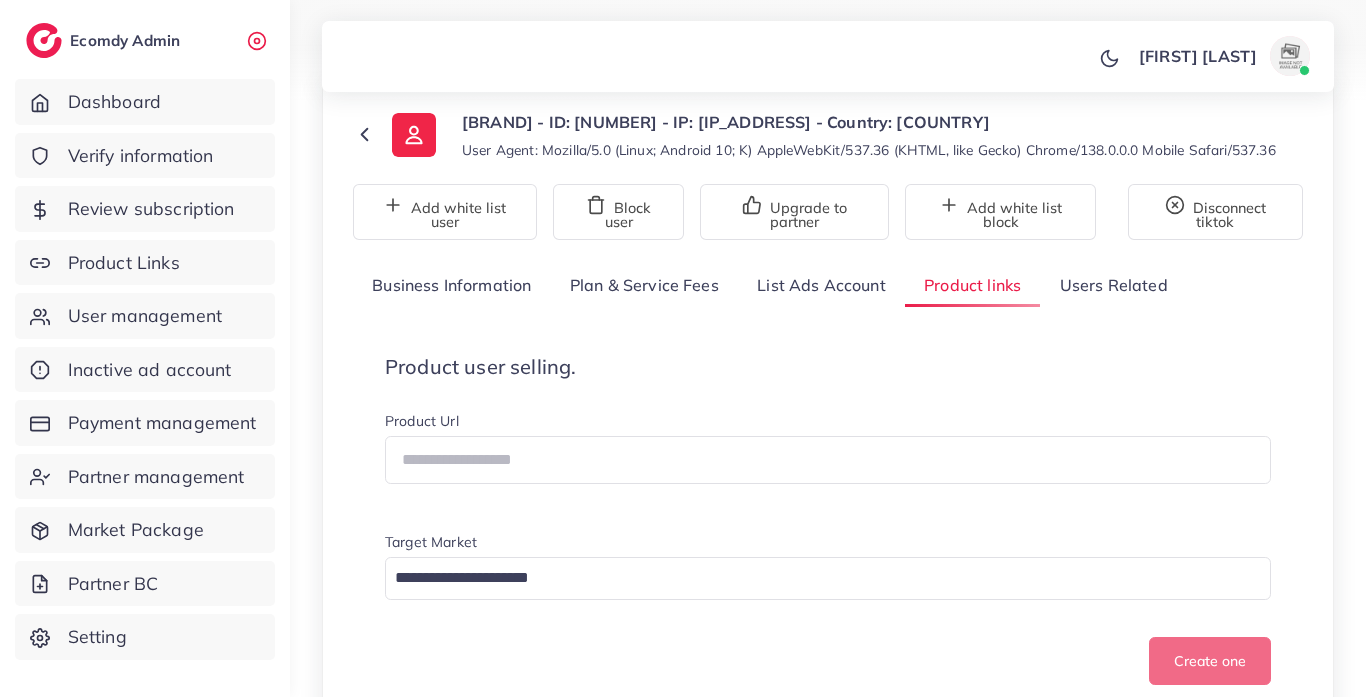 scroll, scrollTop: 0, scrollLeft: 0, axis: both 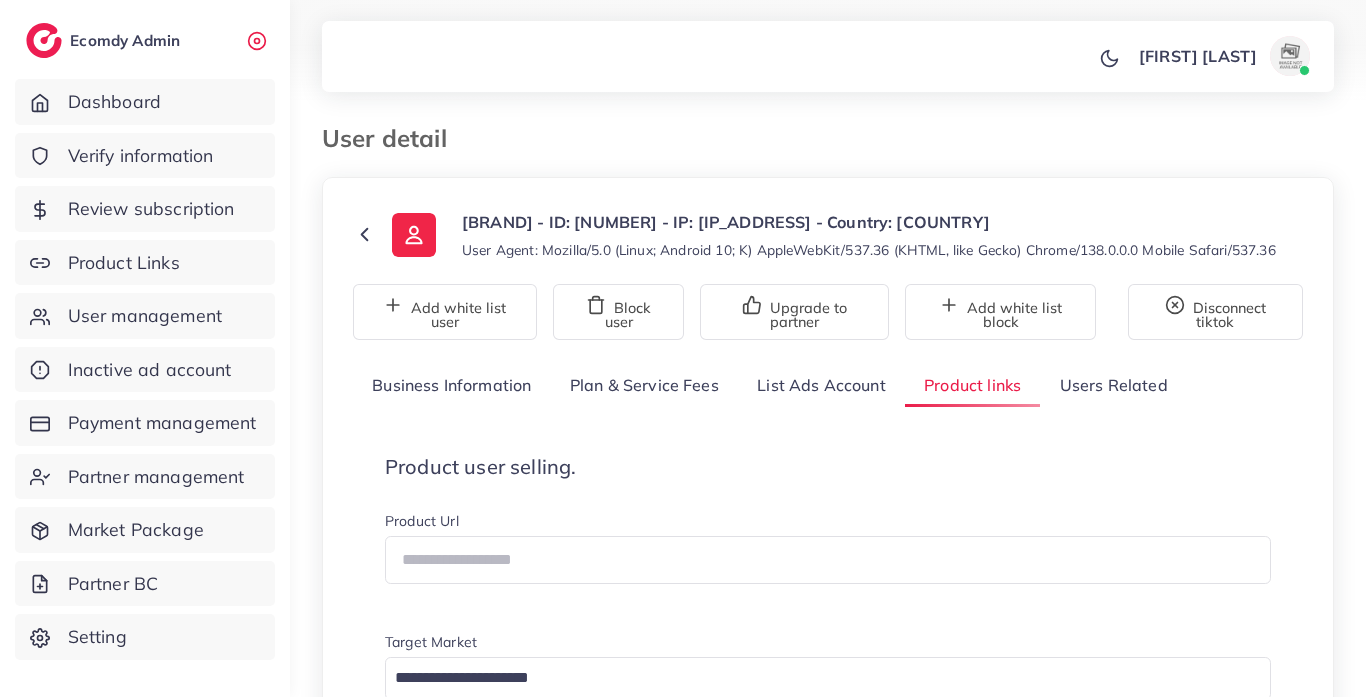 click on "List Ads Account" at bounding box center (821, 385) 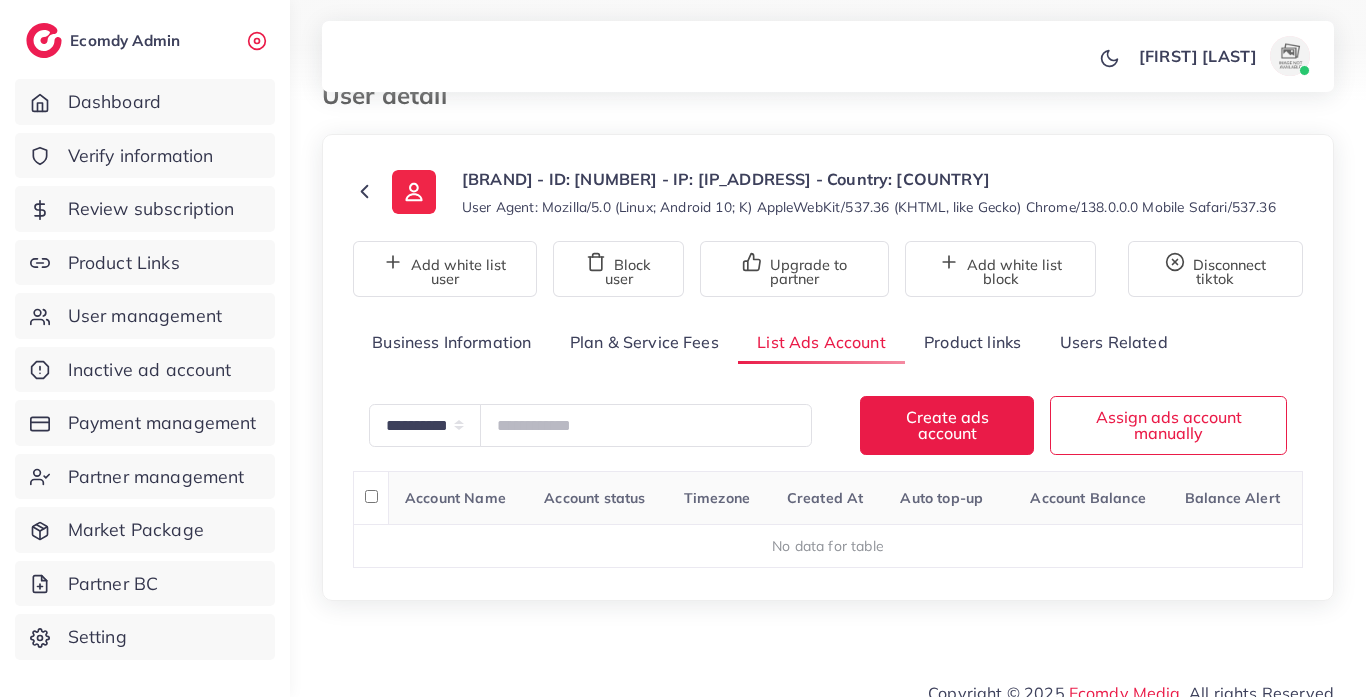 scroll, scrollTop: 64, scrollLeft: 0, axis: vertical 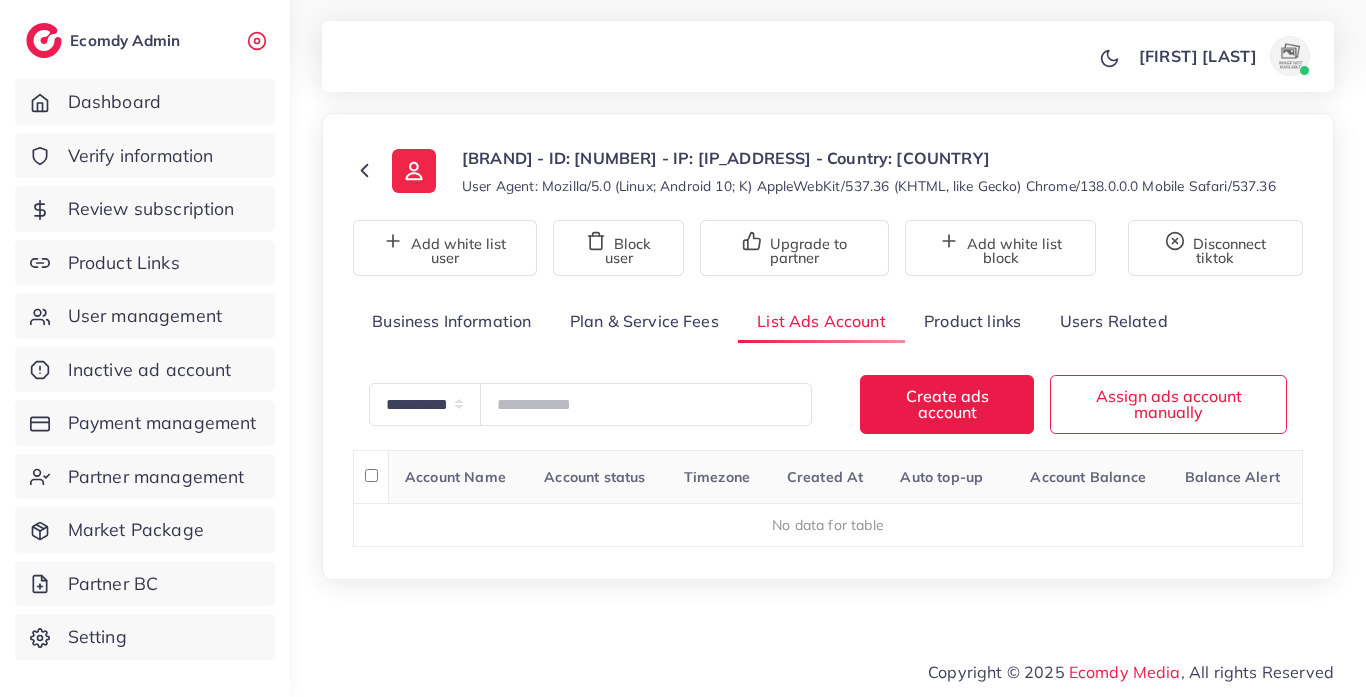 click on "Product links" at bounding box center [972, 321] 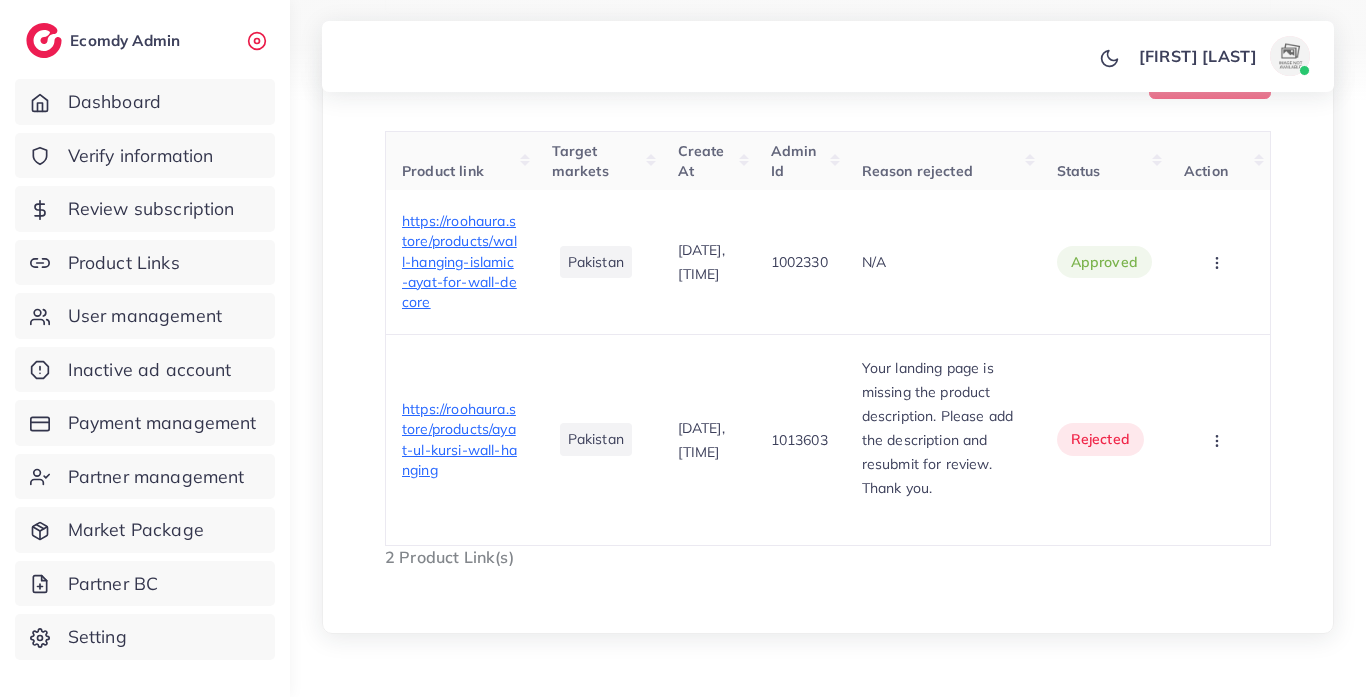 scroll, scrollTop: 695, scrollLeft: 0, axis: vertical 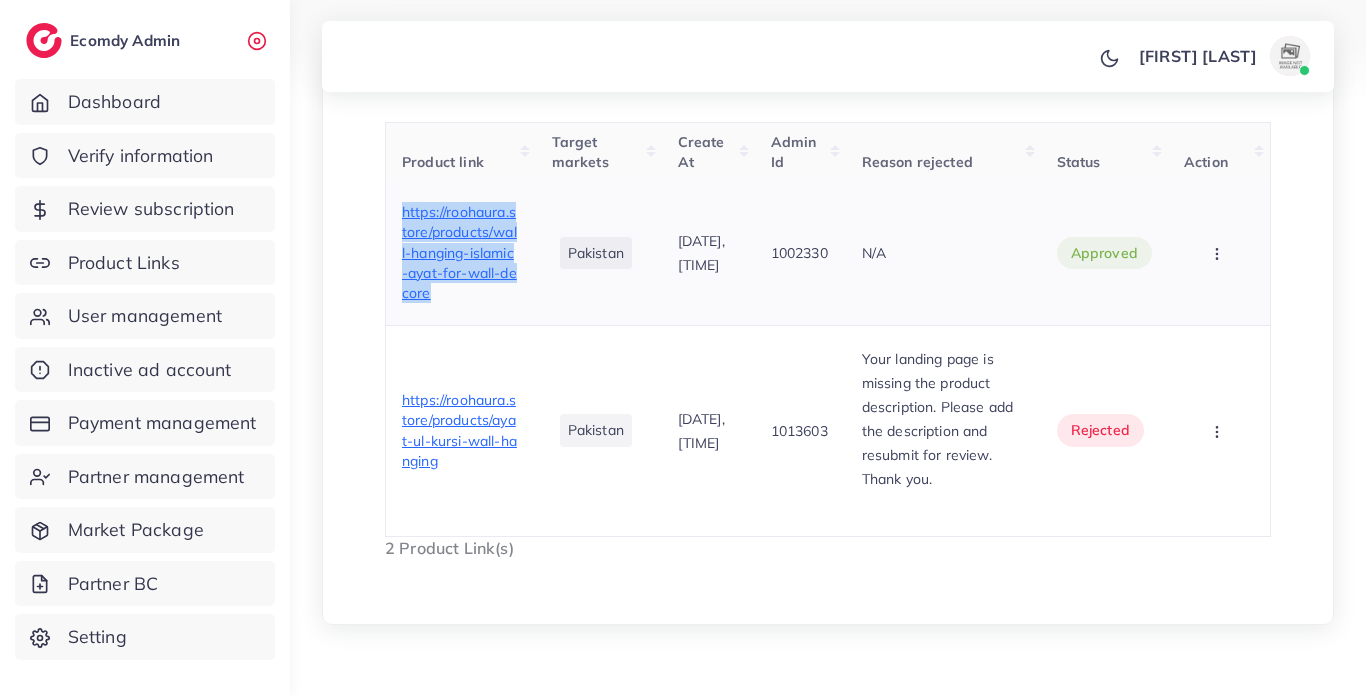 drag, startPoint x: 402, startPoint y: 209, endPoint x: 506, endPoint y: 309, distance: 144.27751 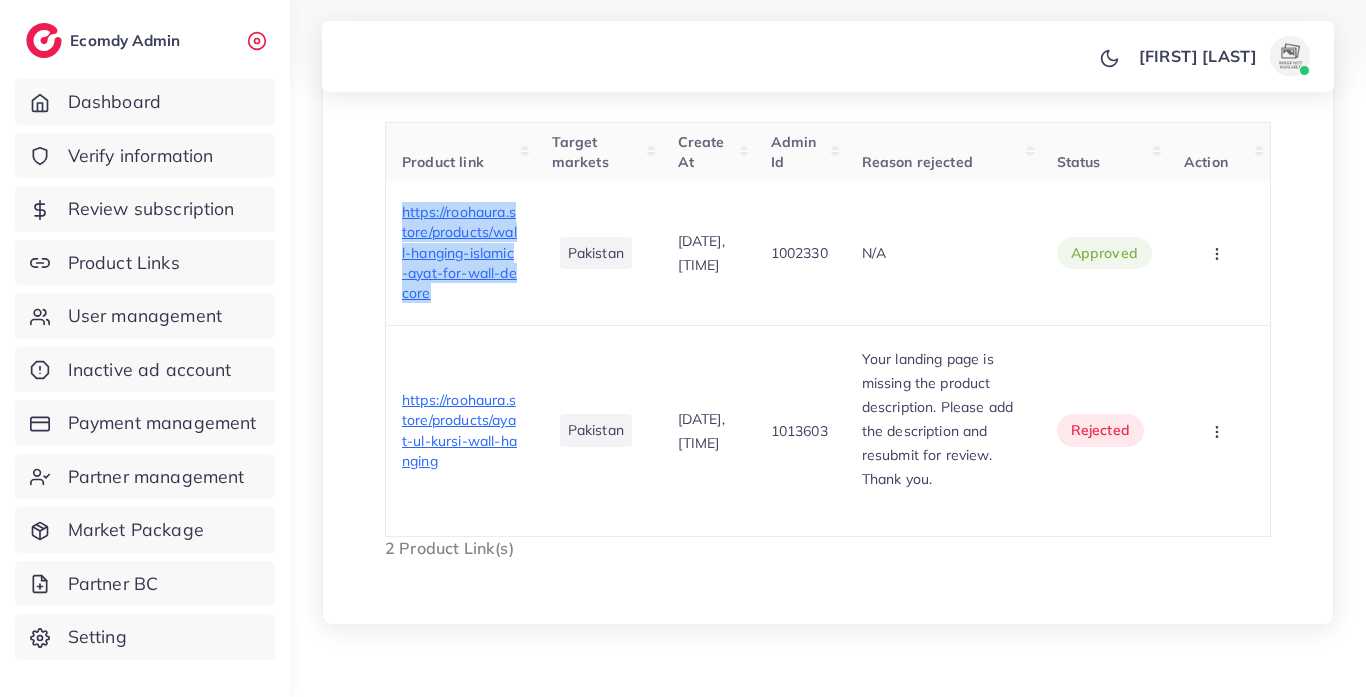 copy on "https://roohaura.store/products/wall-hanging-islamic-ayat-for-wall-decore" 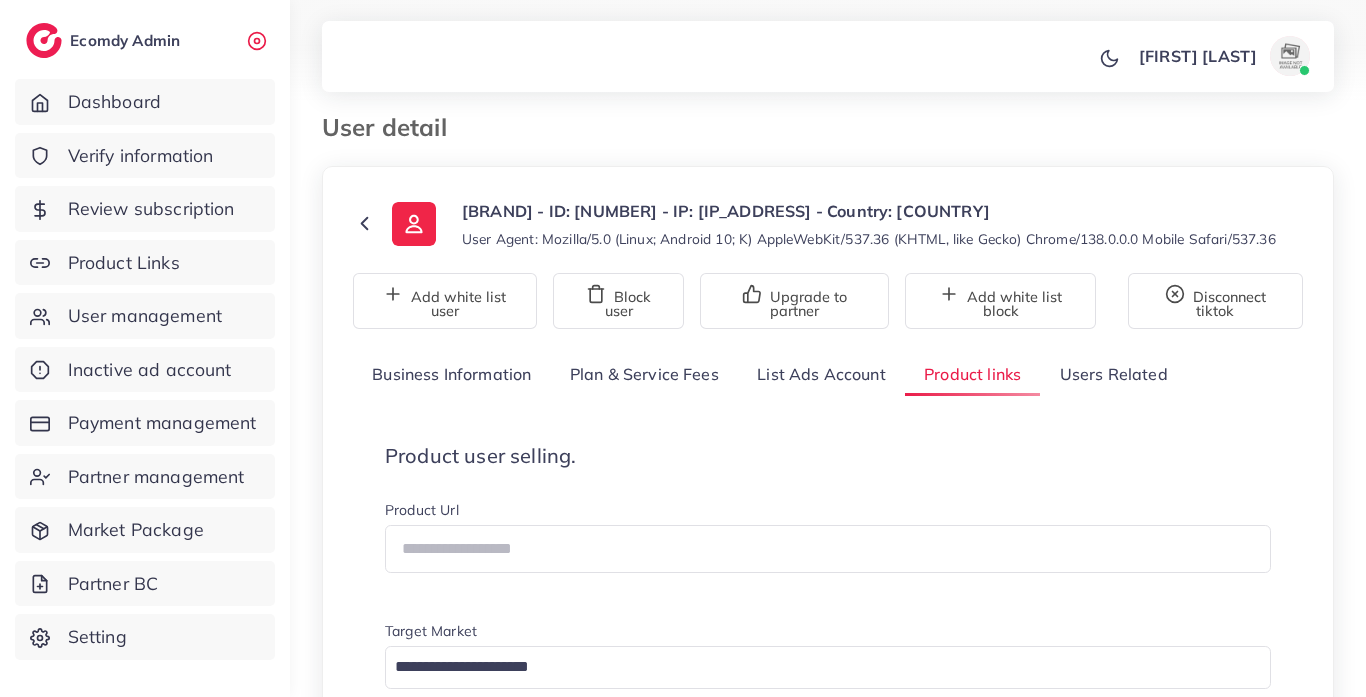 scroll, scrollTop: 0, scrollLeft: 0, axis: both 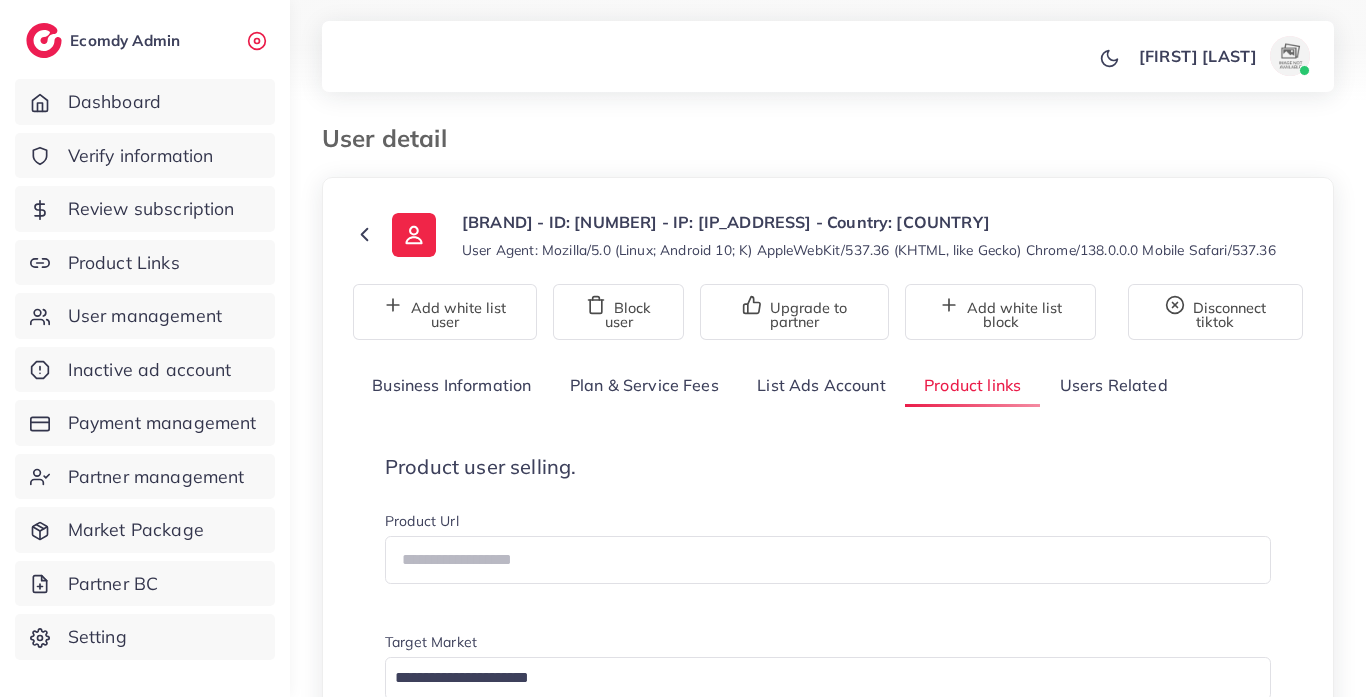 click on "Plan & Service Fees" at bounding box center (644, 385) 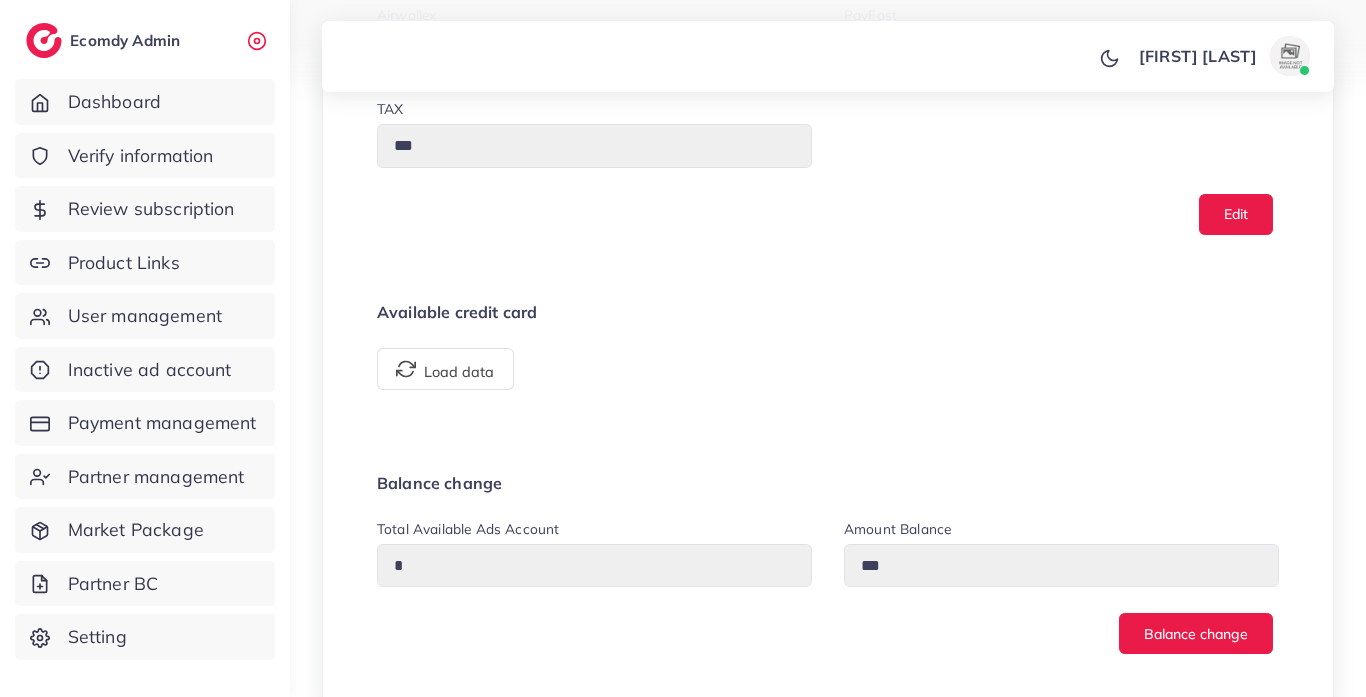 scroll, scrollTop: 1508, scrollLeft: 0, axis: vertical 